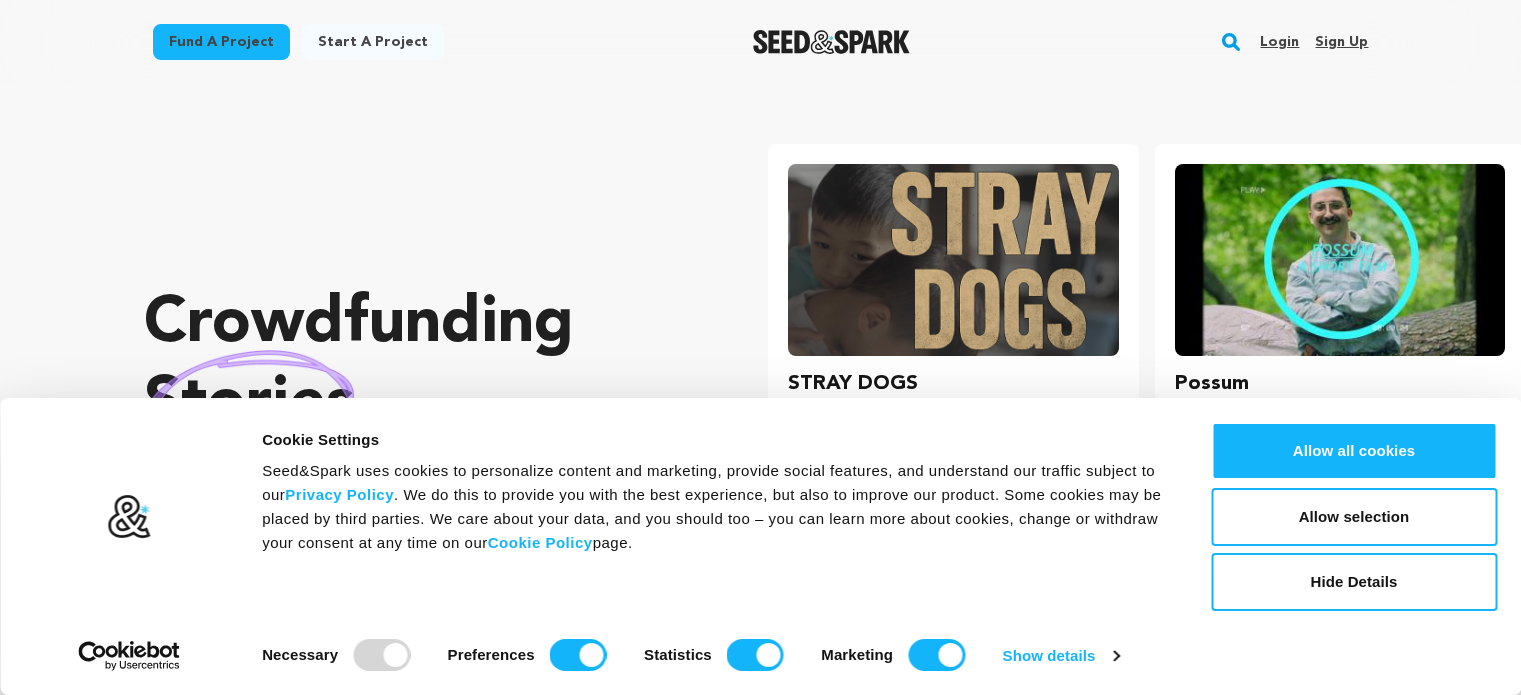 scroll, scrollTop: 0, scrollLeft: 0, axis: both 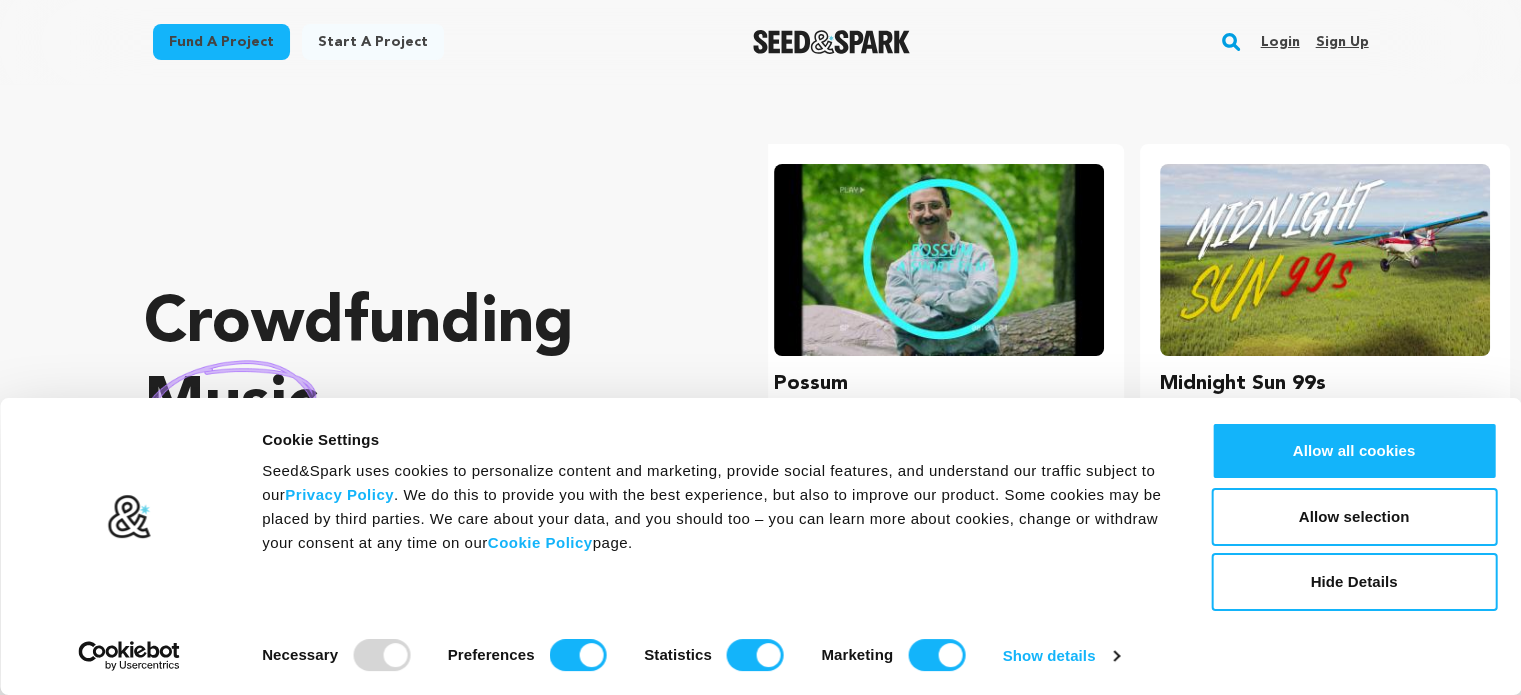 click on "Sign up" at bounding box center [1341, 42] 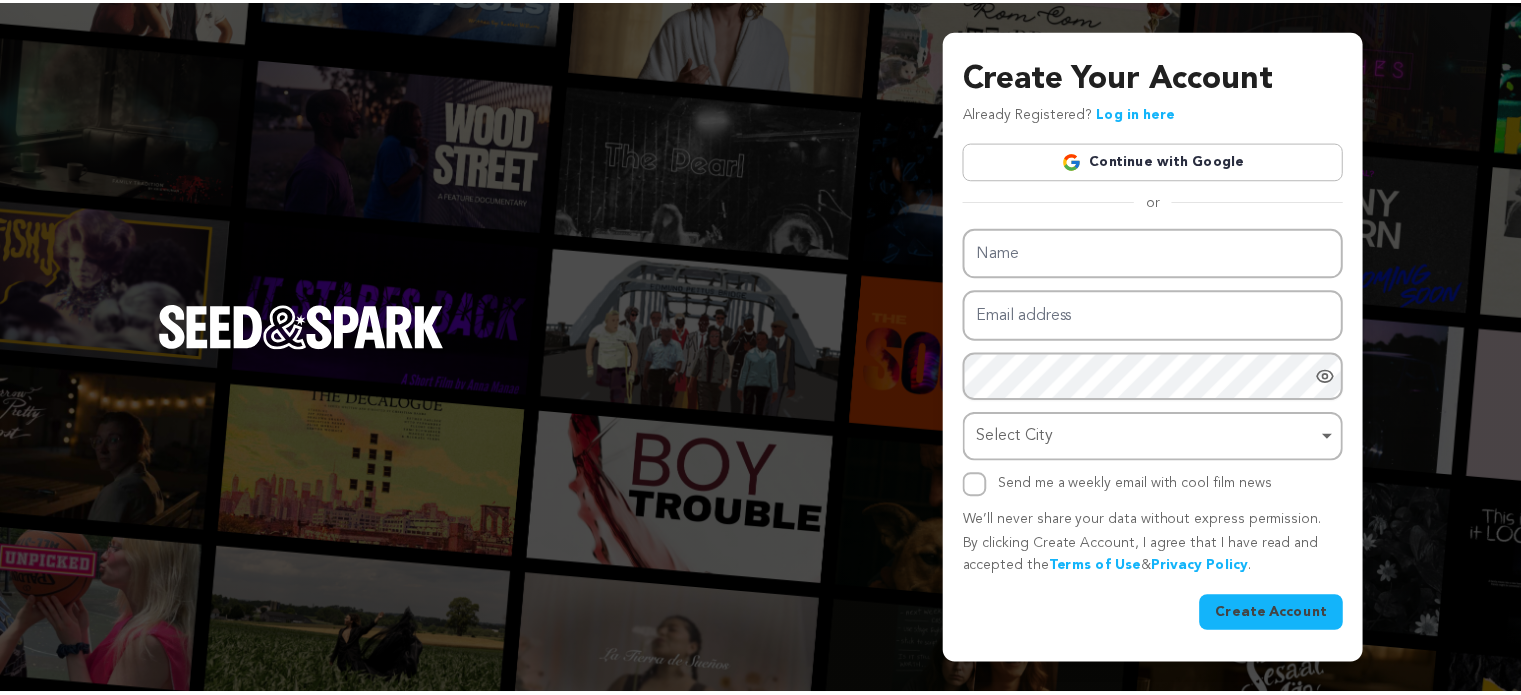 scroll, scrollTop: 0, scrollLeft: 0, axis: both 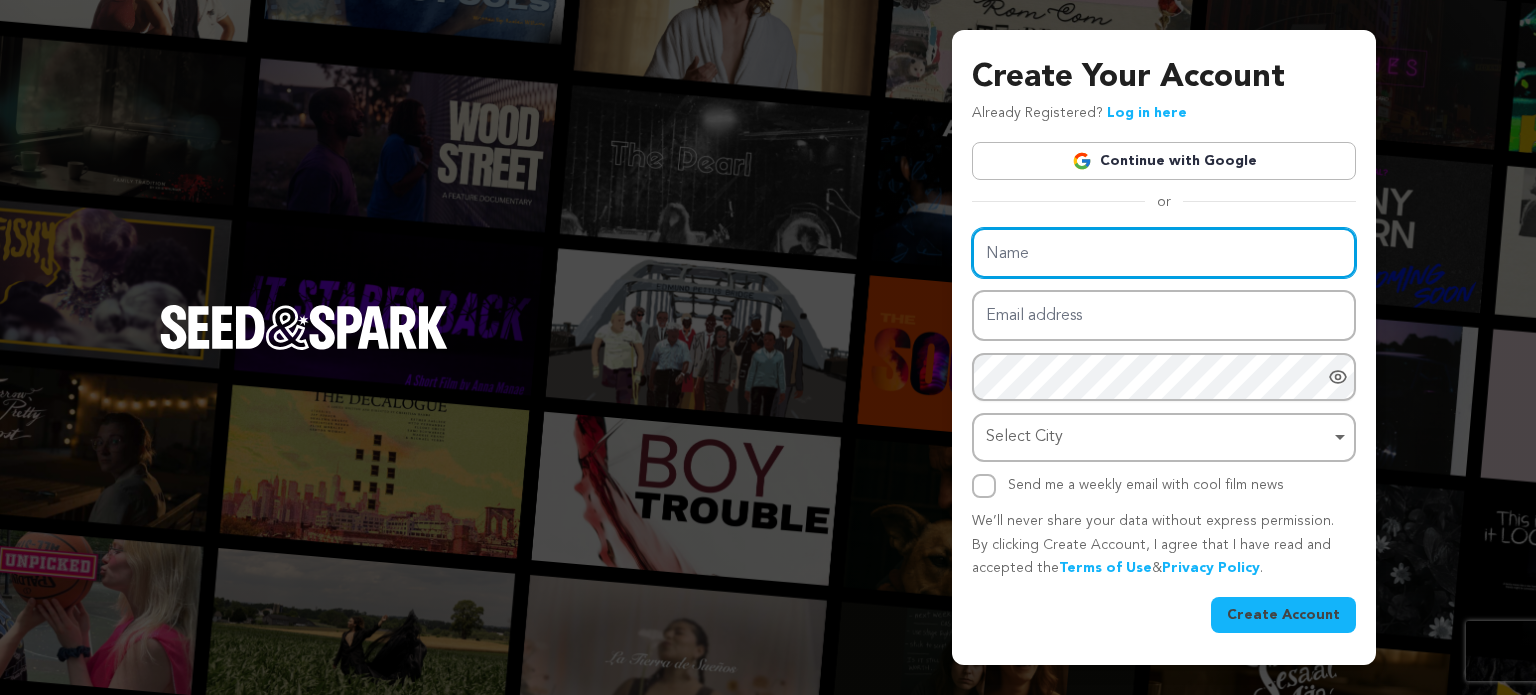 click on "Name" at bounding box center [1164, 253] 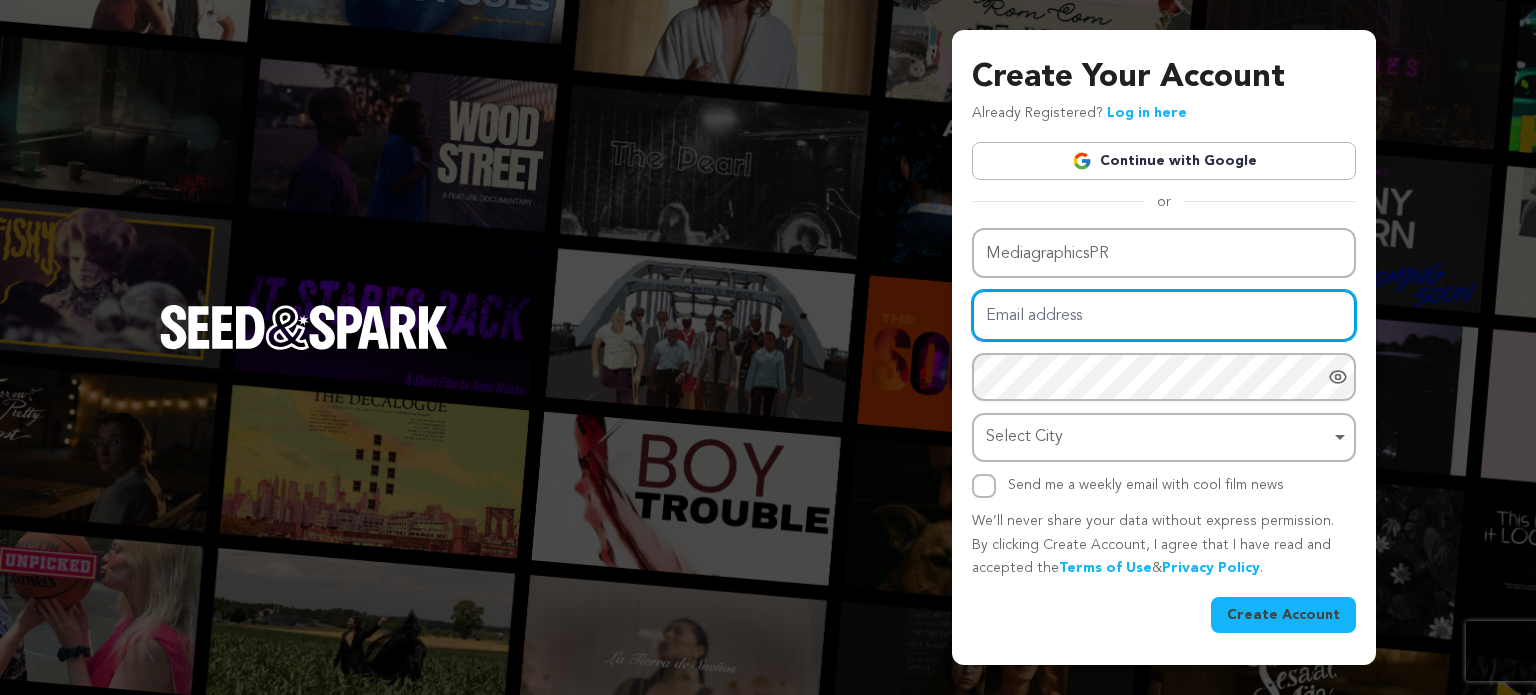 click on "Email address" at bounding box center (1164, 315) 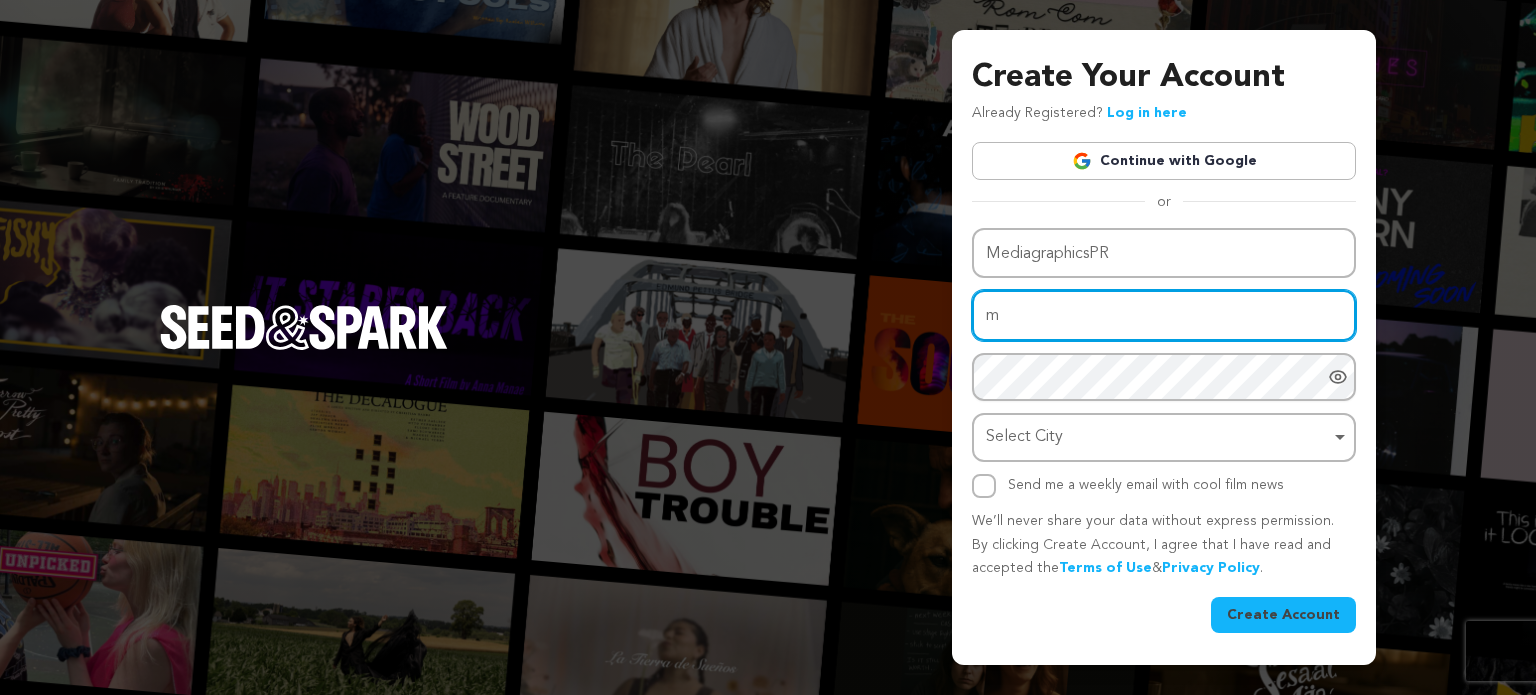 type on "[EMAIL]" 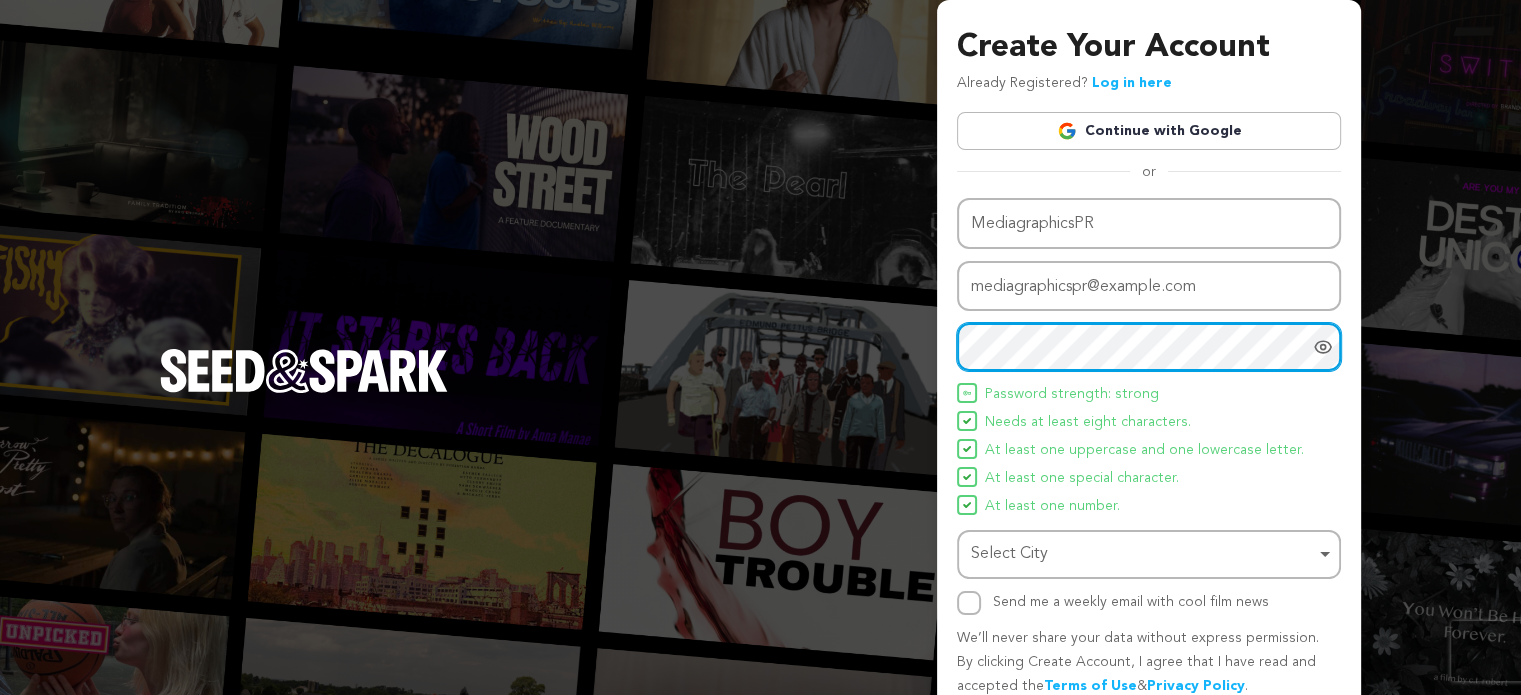 click on "Select City Remove item" at bounding box center (1143, 554) 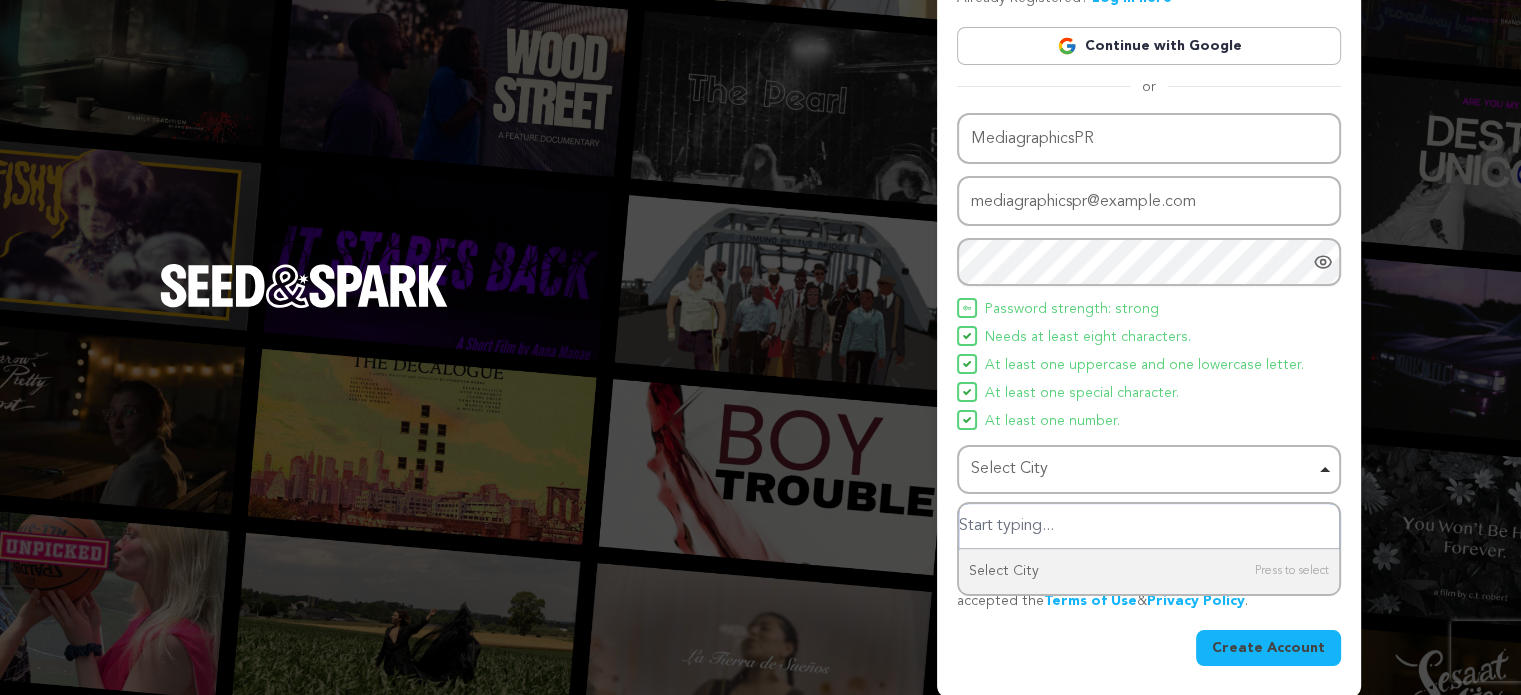 scroll, scrollTop: 86, scrollLeft: 0, axis: vertical 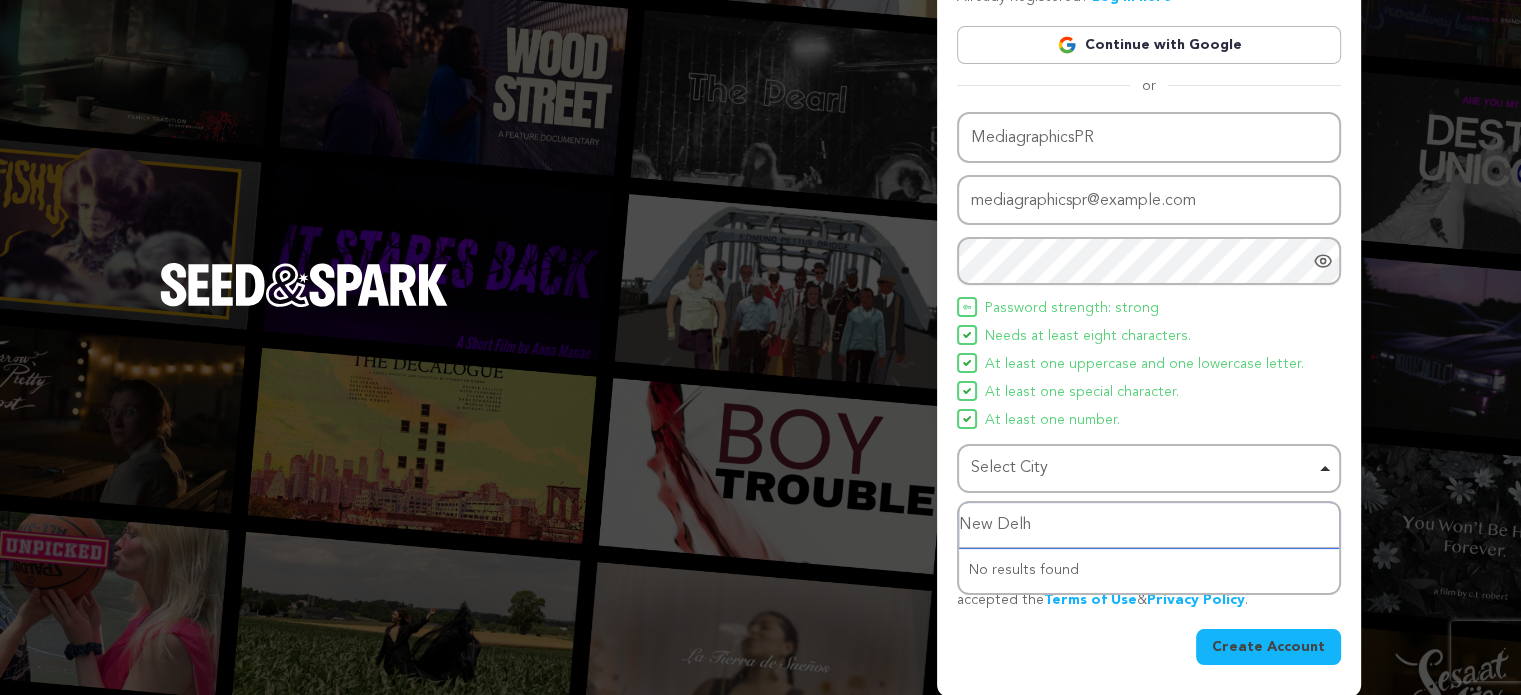 type on "New Delhi" 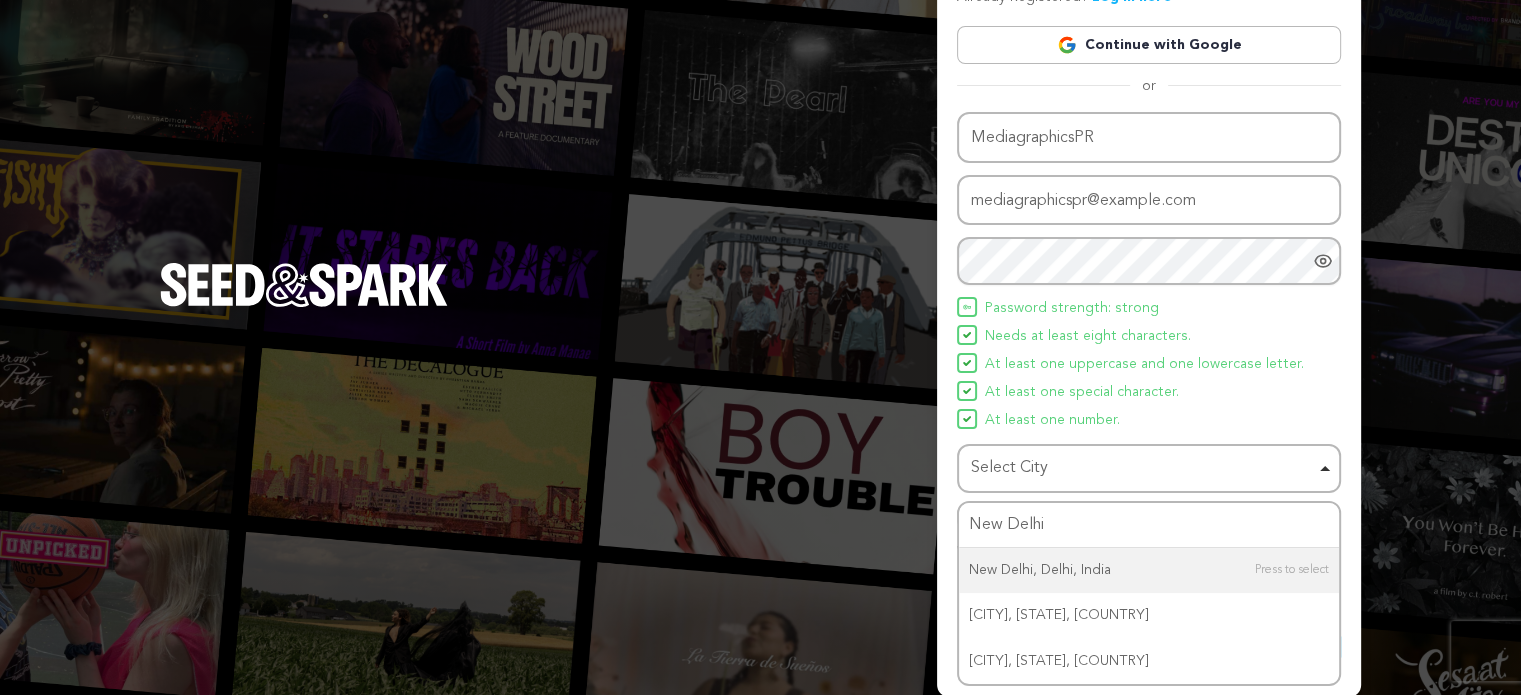 type 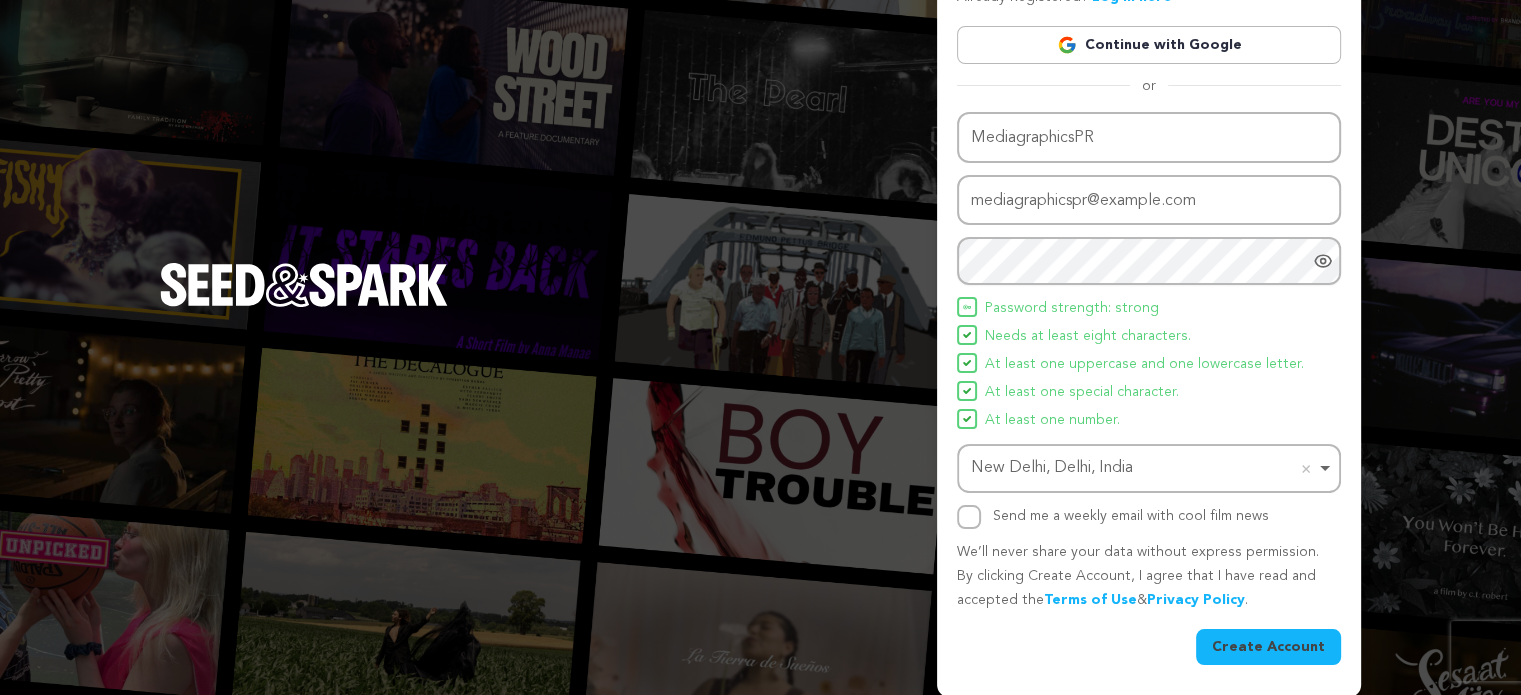 click on "Create Account" at bounding box center (1268, 647) 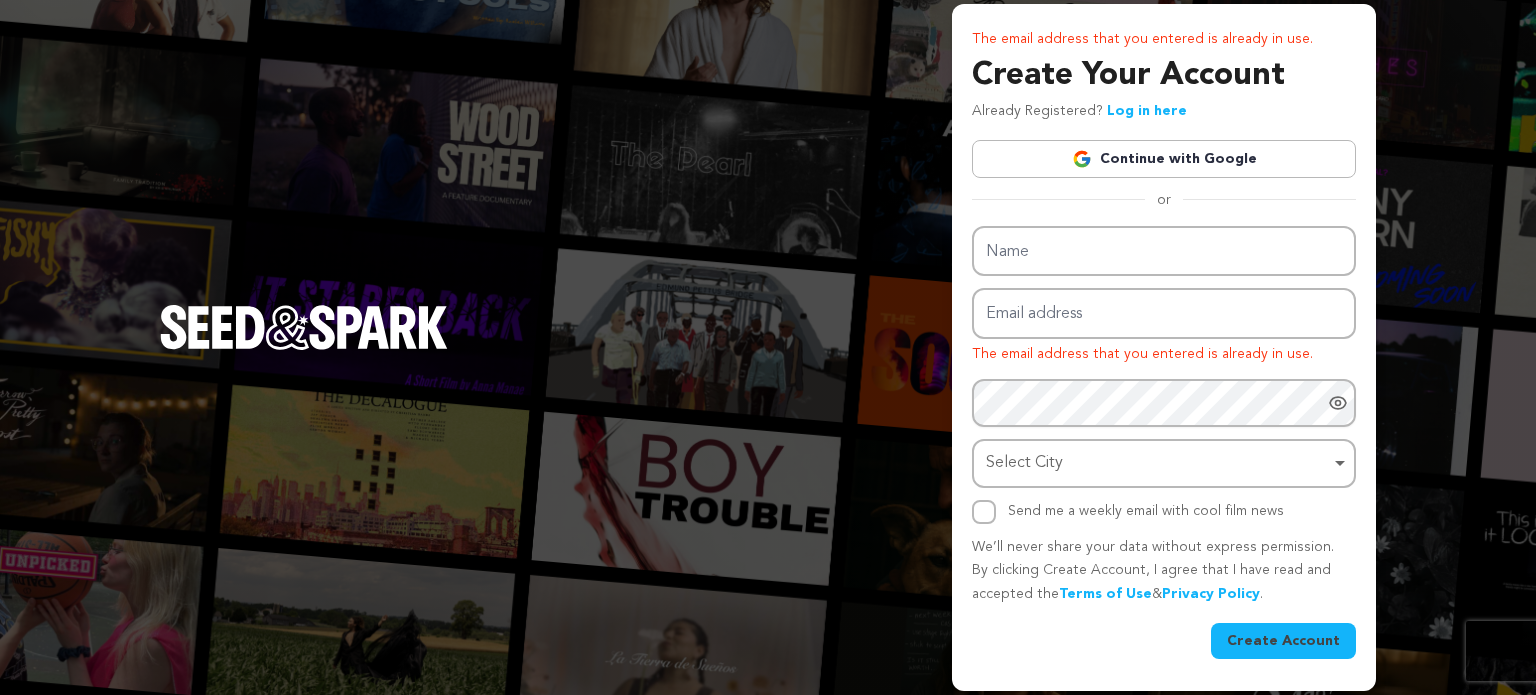 scroll, scrollTop: 0, scrollLeft: 0, axis: both 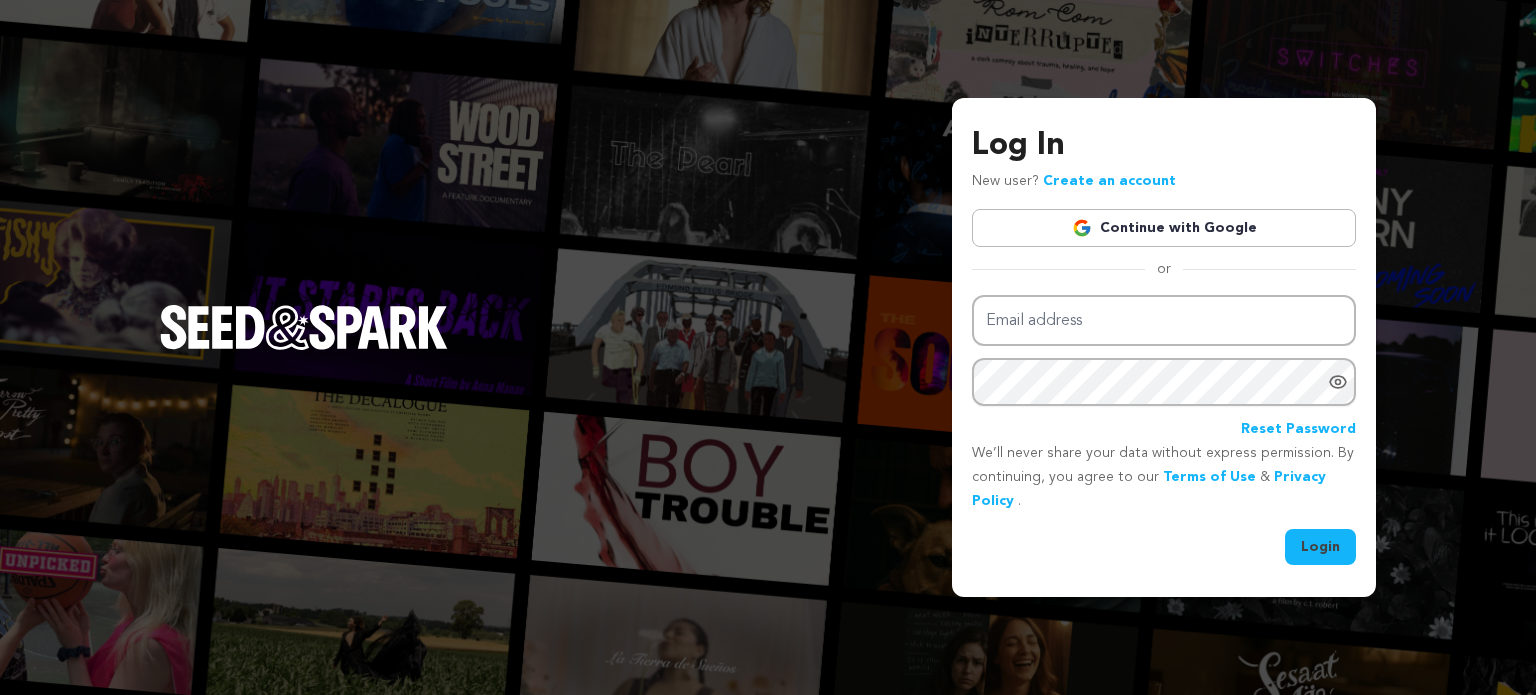 click on "Email address" at bounding box center (1164, 320) 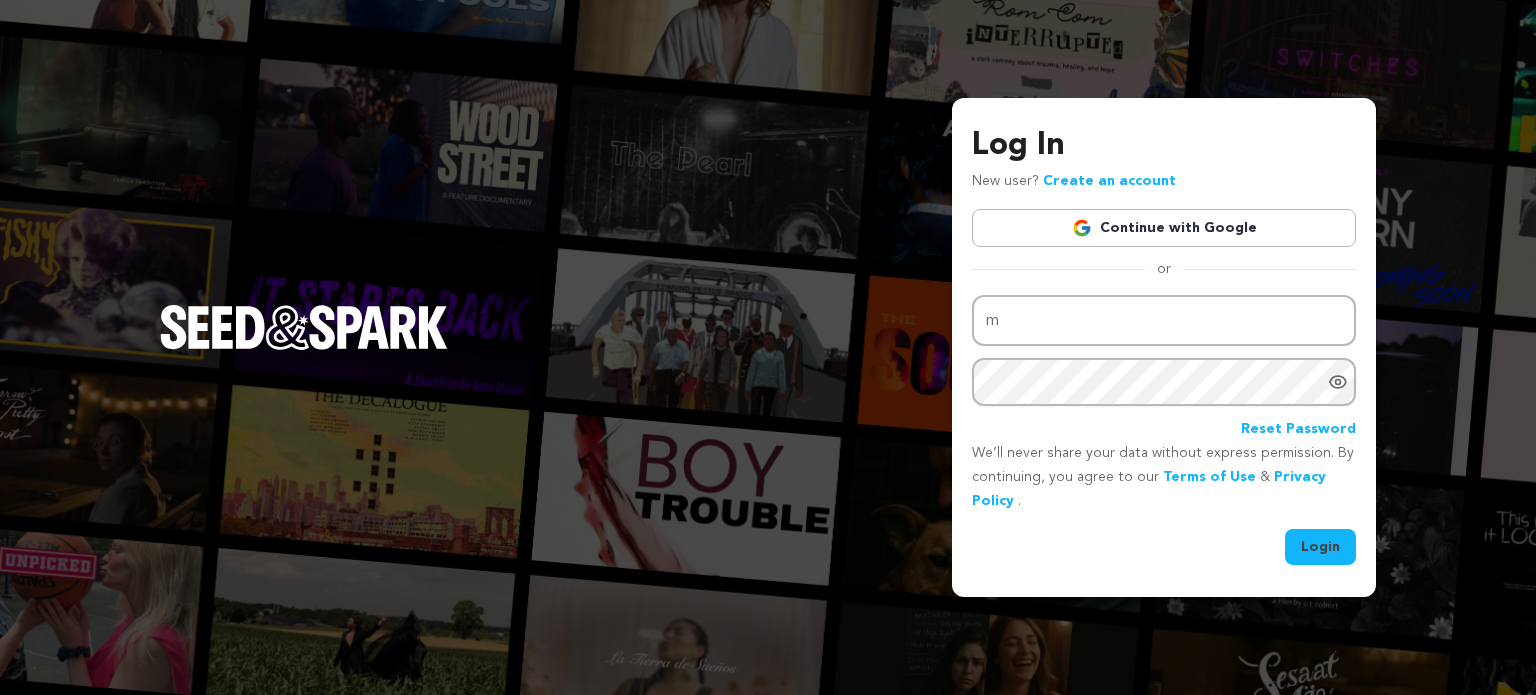 type on "mediagraphicspr@gmail.com" 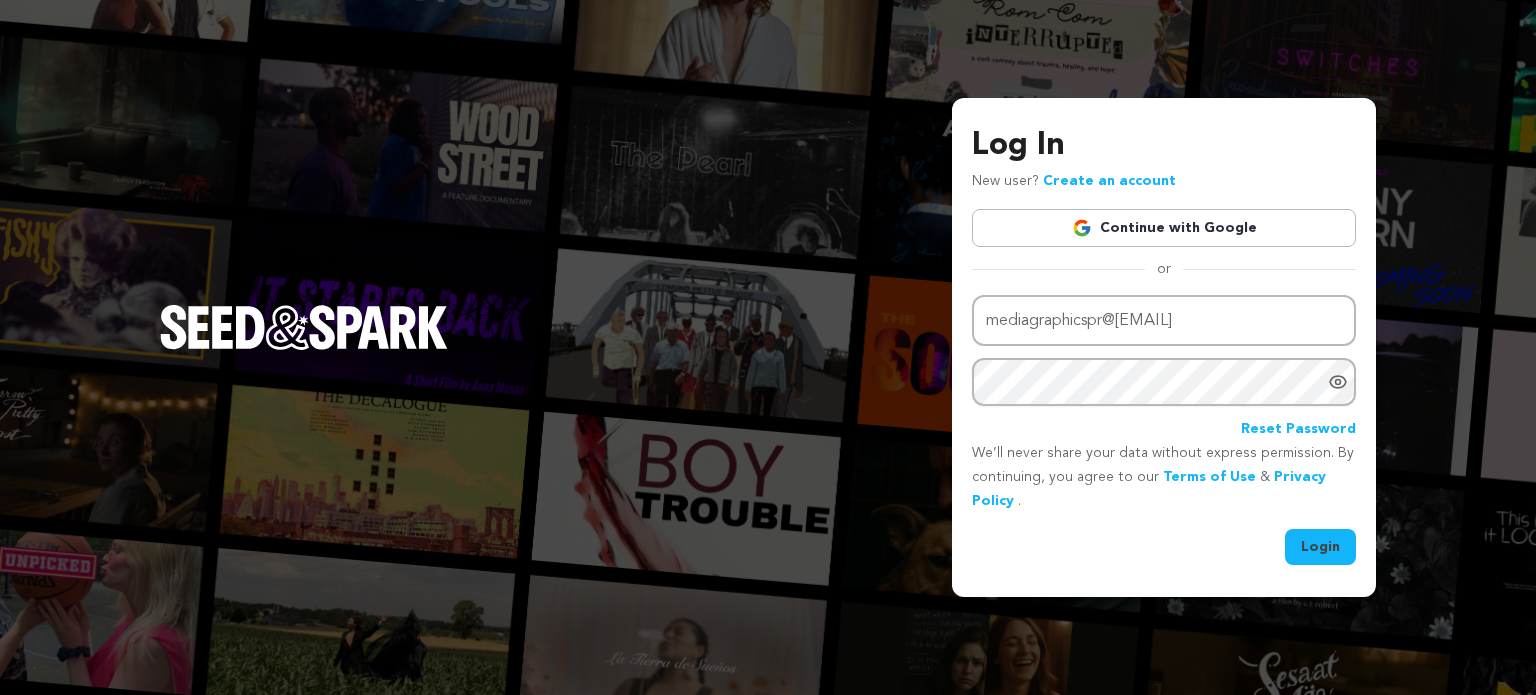 click on "Login" at bounding box center (1320, 547) 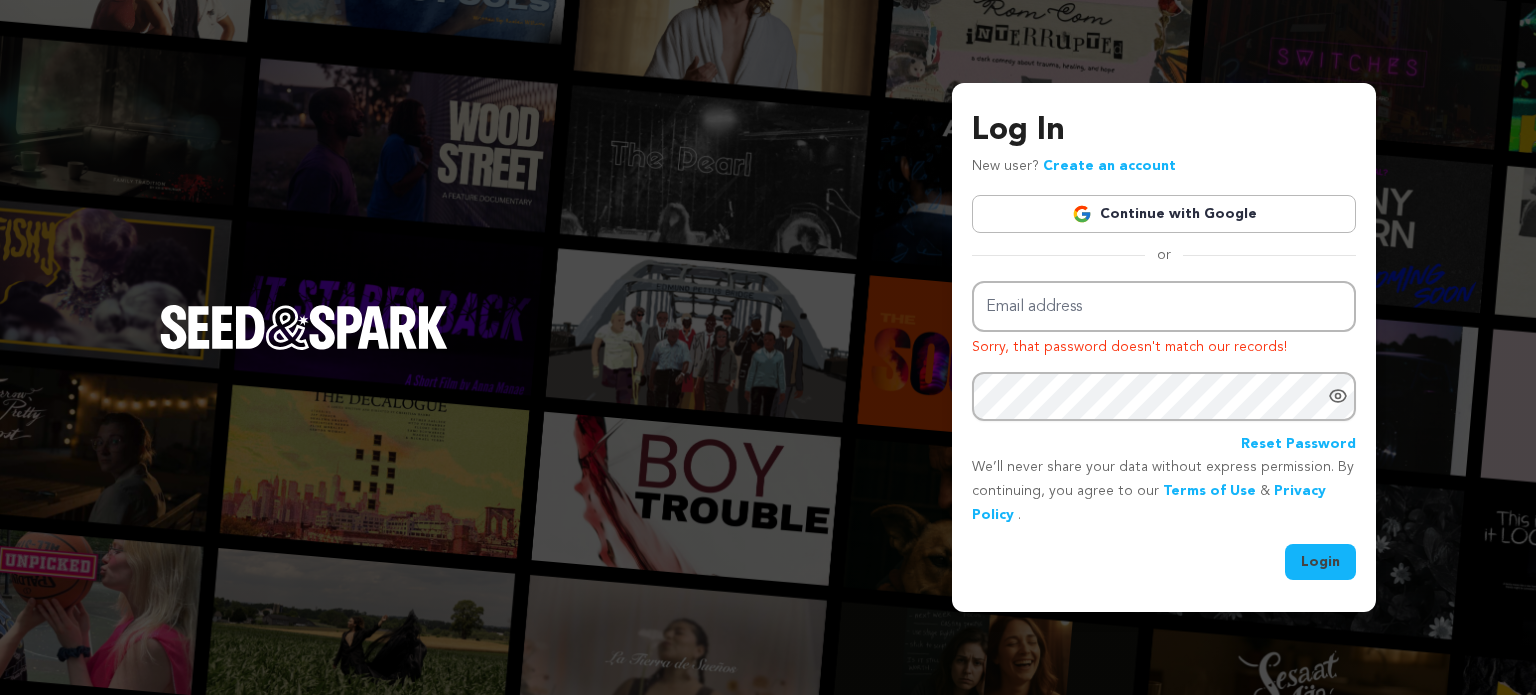 scroll, scrollTop: 0, scrollLeft: 0, axis: both 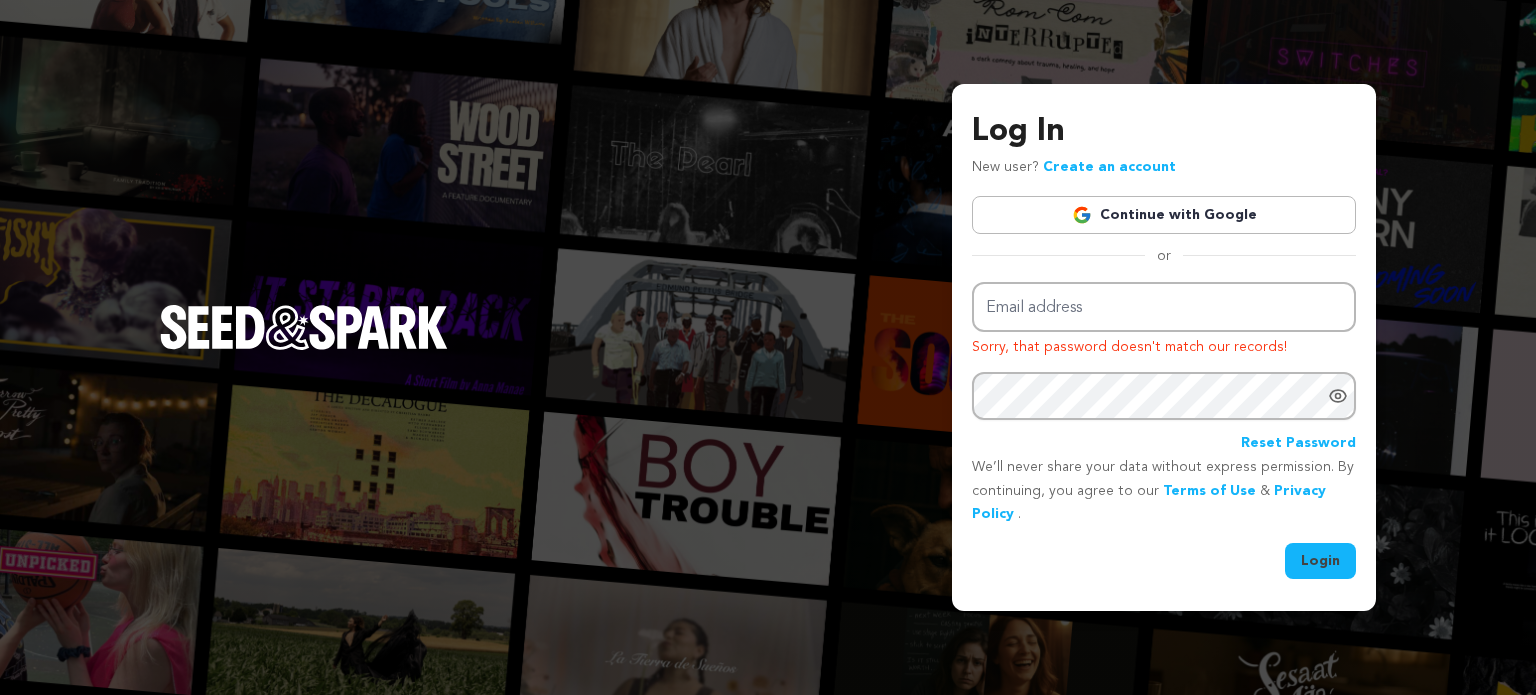click on "Reset
Password" at bounding box center (1298, 444) 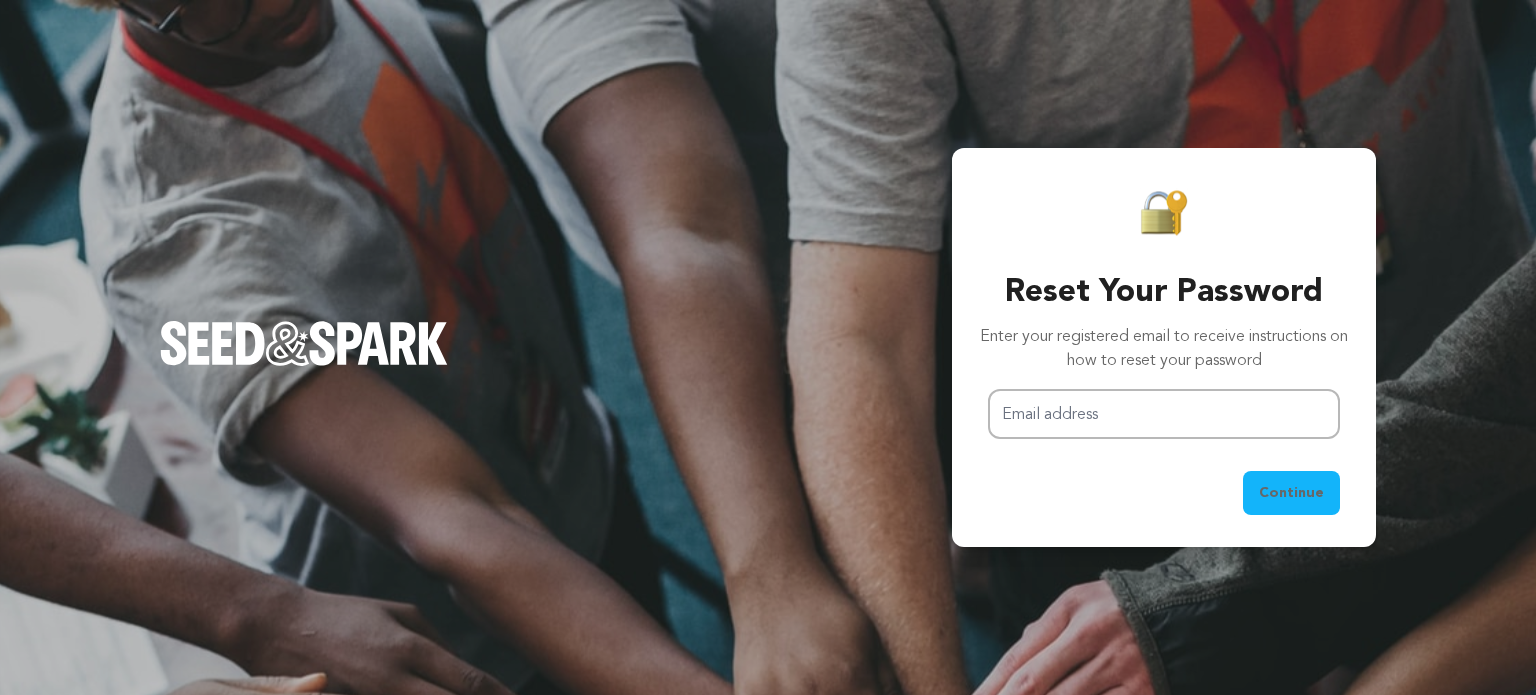 scroll, scrollTop: 0, scrollLeft: 0, axis: both 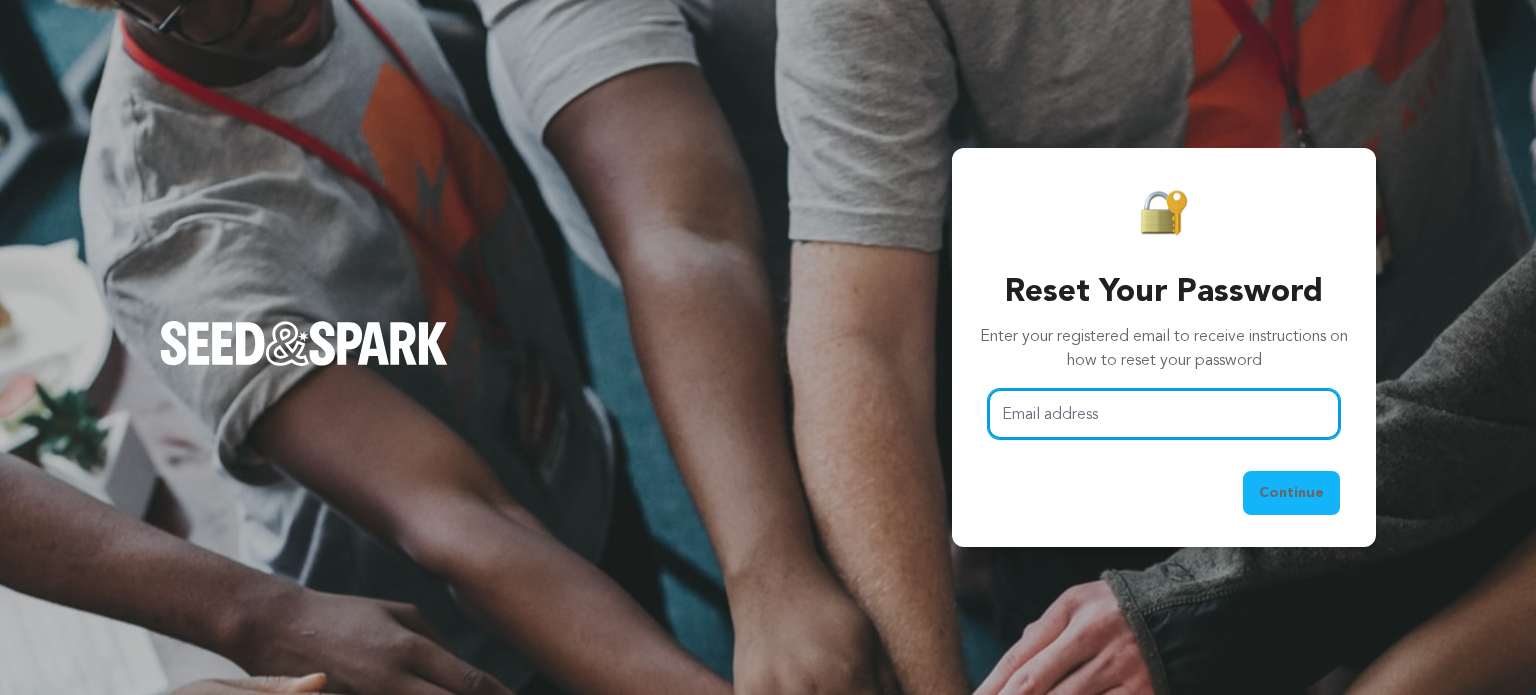 click on "Email address" at bounding box center (1164, 414) 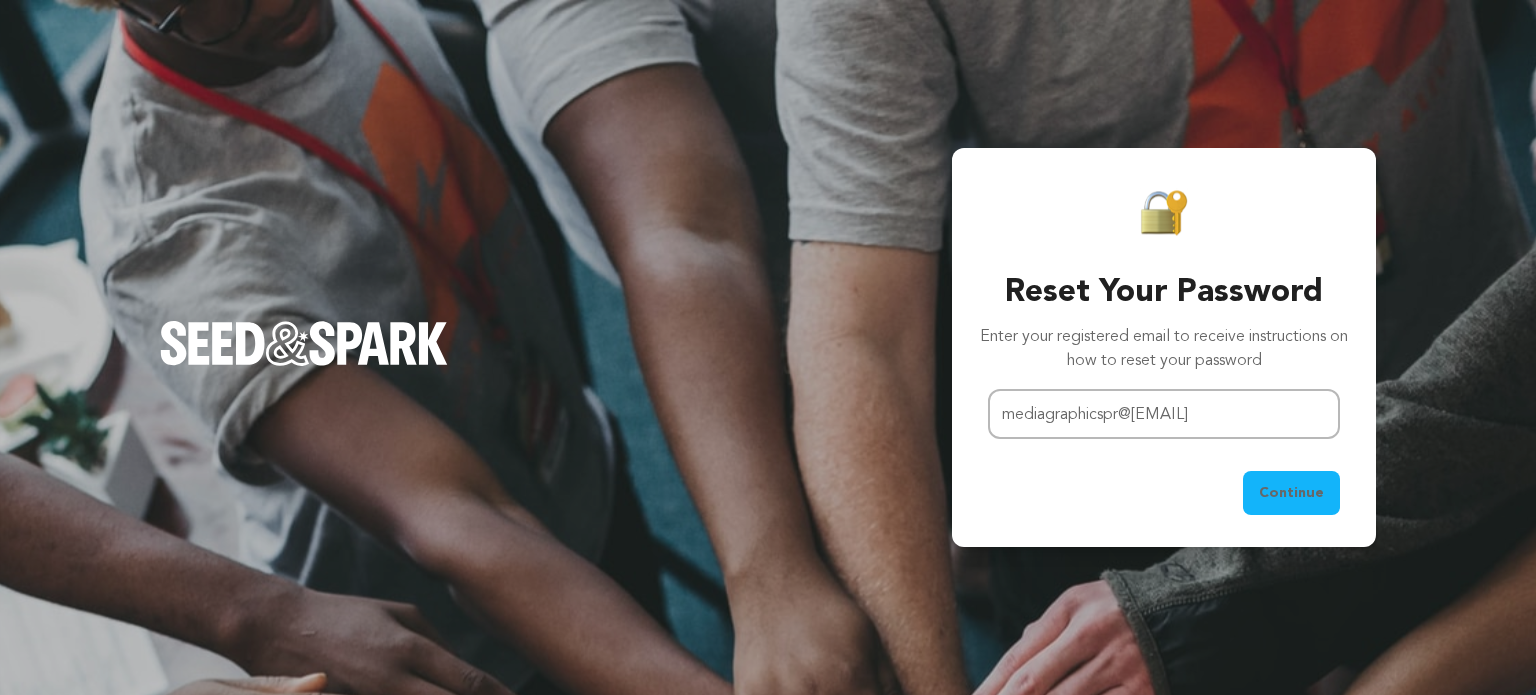 click on "Continue" at bounding box center (1291, 493) 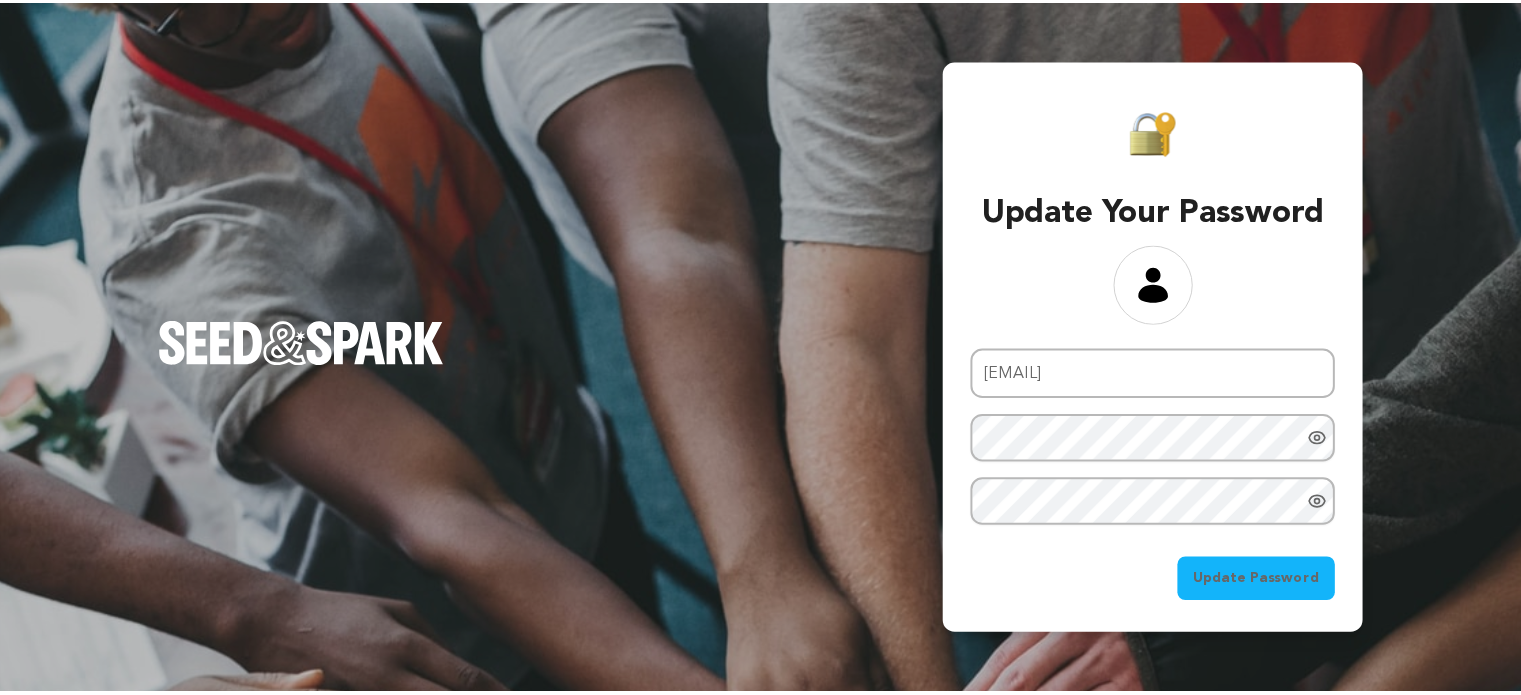 scroll, scrollTop: 0, scrollLeft: 0, axis: both 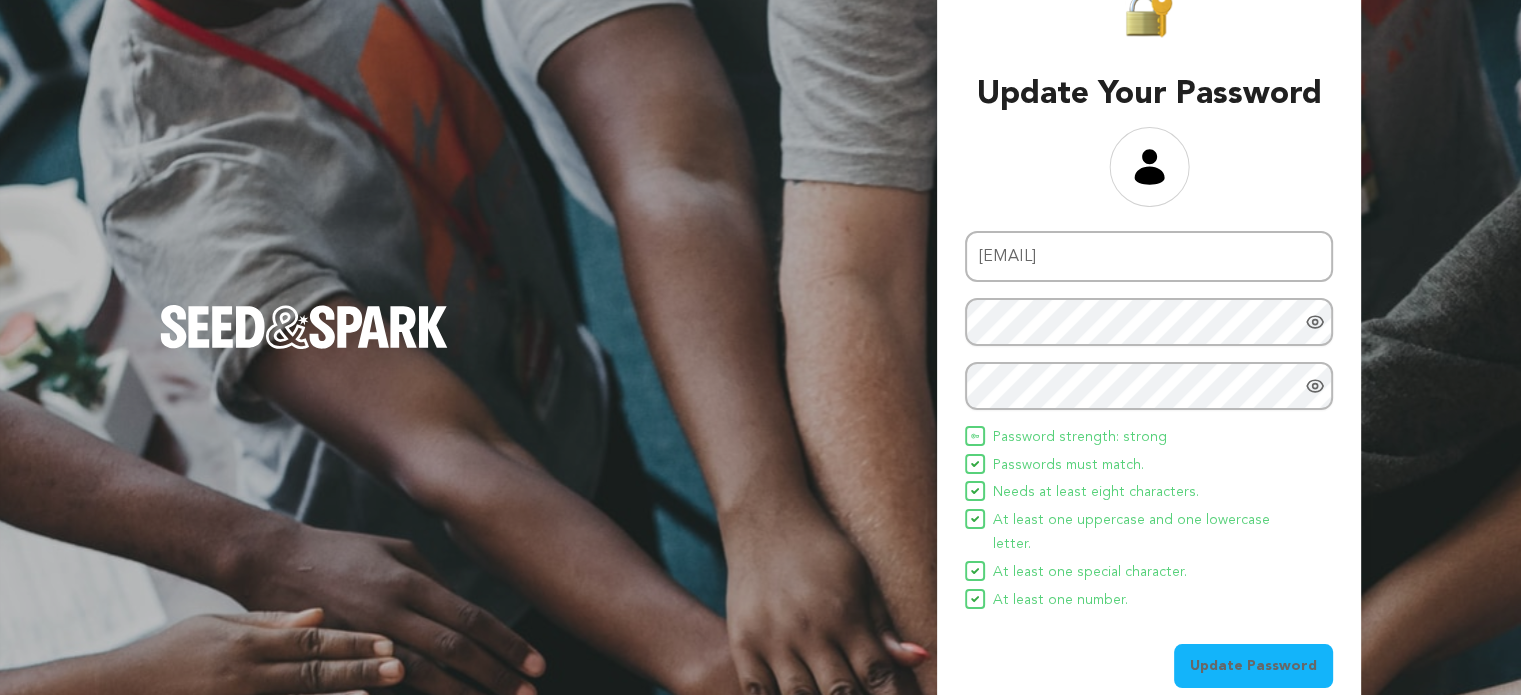 click on "Update Password" at bounding box center (1253, 666) 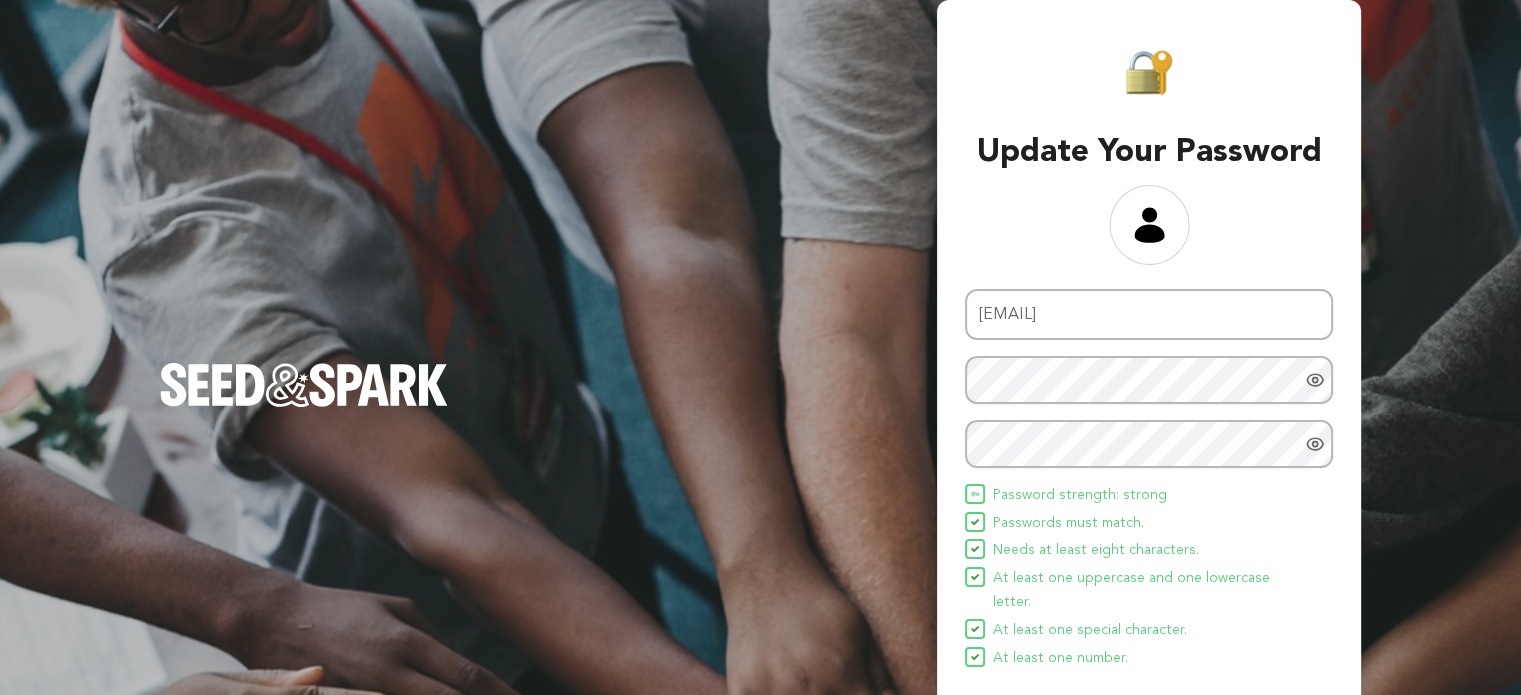click on "Update Password" at bounding box center [1253, 724] 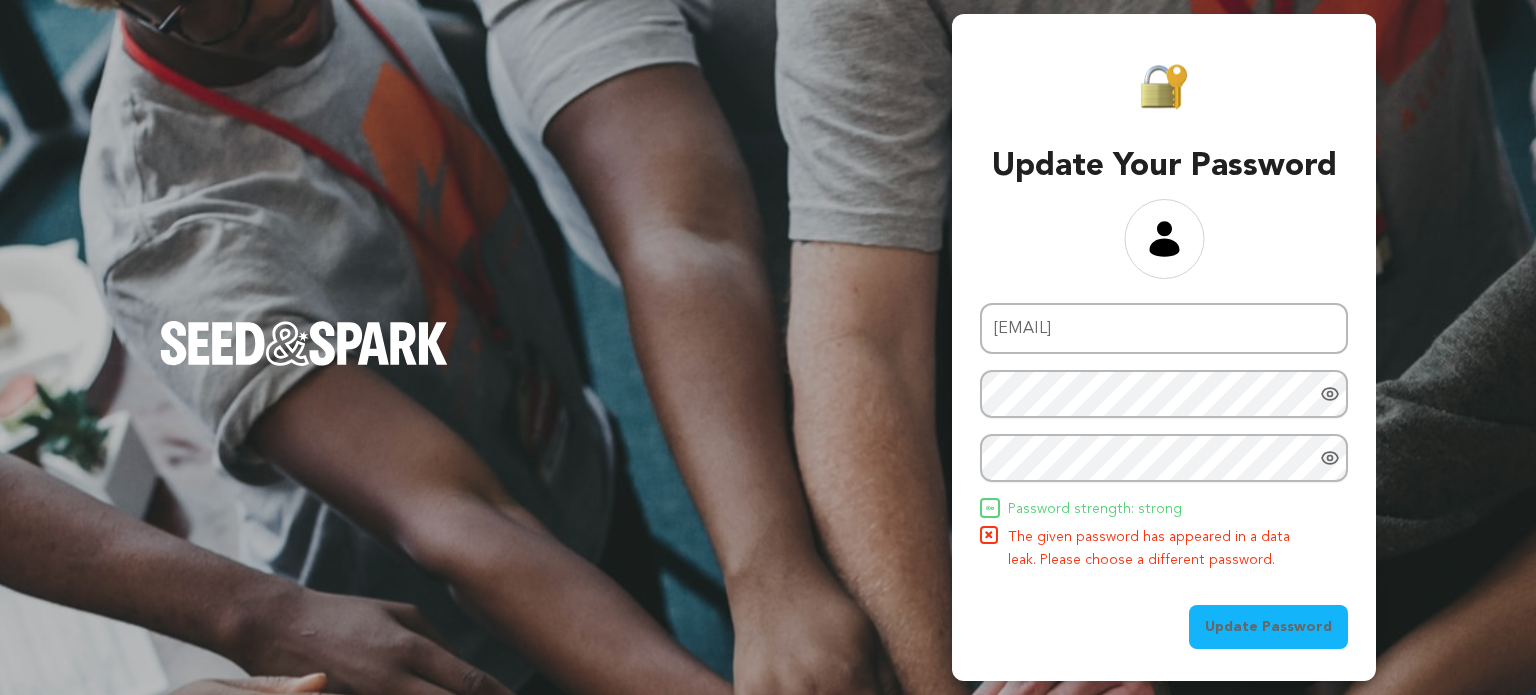 click 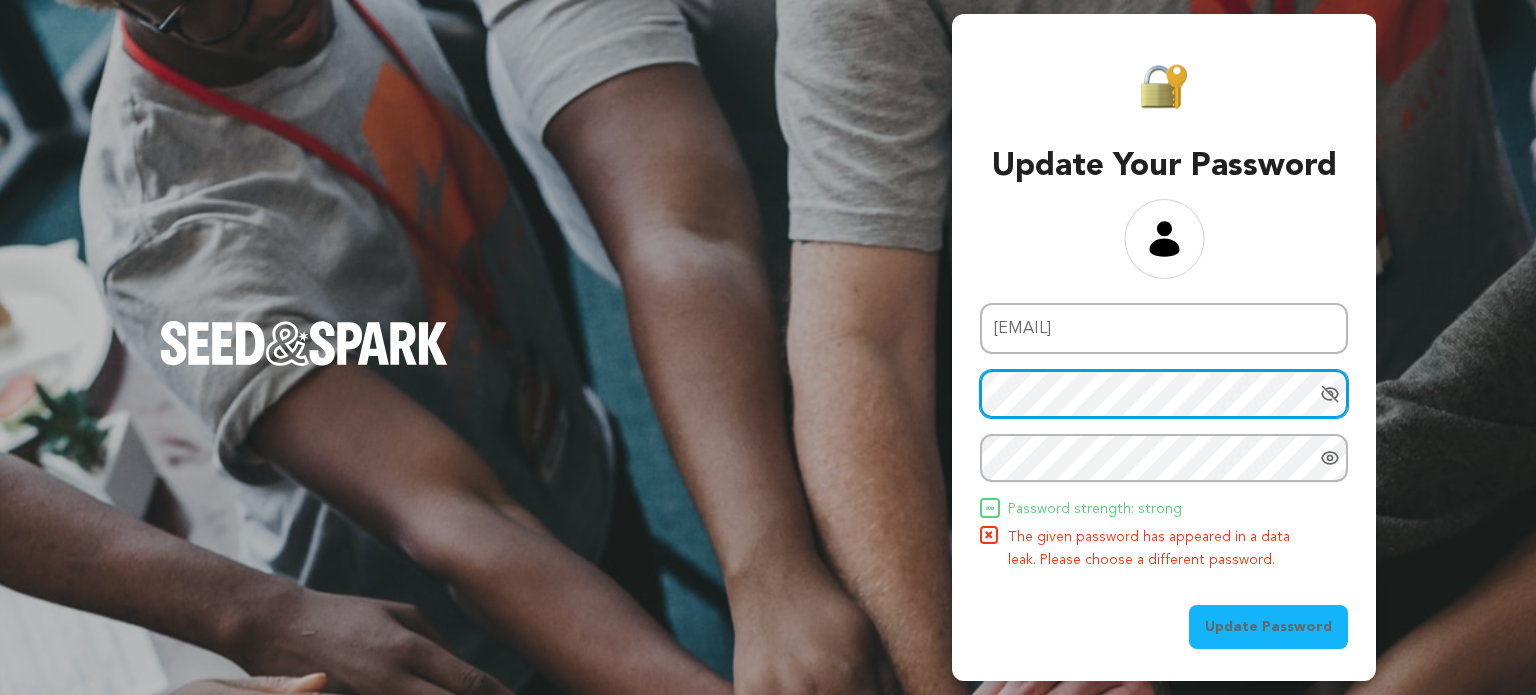click on "Update Your Password
Email address
mediagraphicspr@gmail.com
New password
Repeat password
Password must match." at bounding box center (1164, 355) 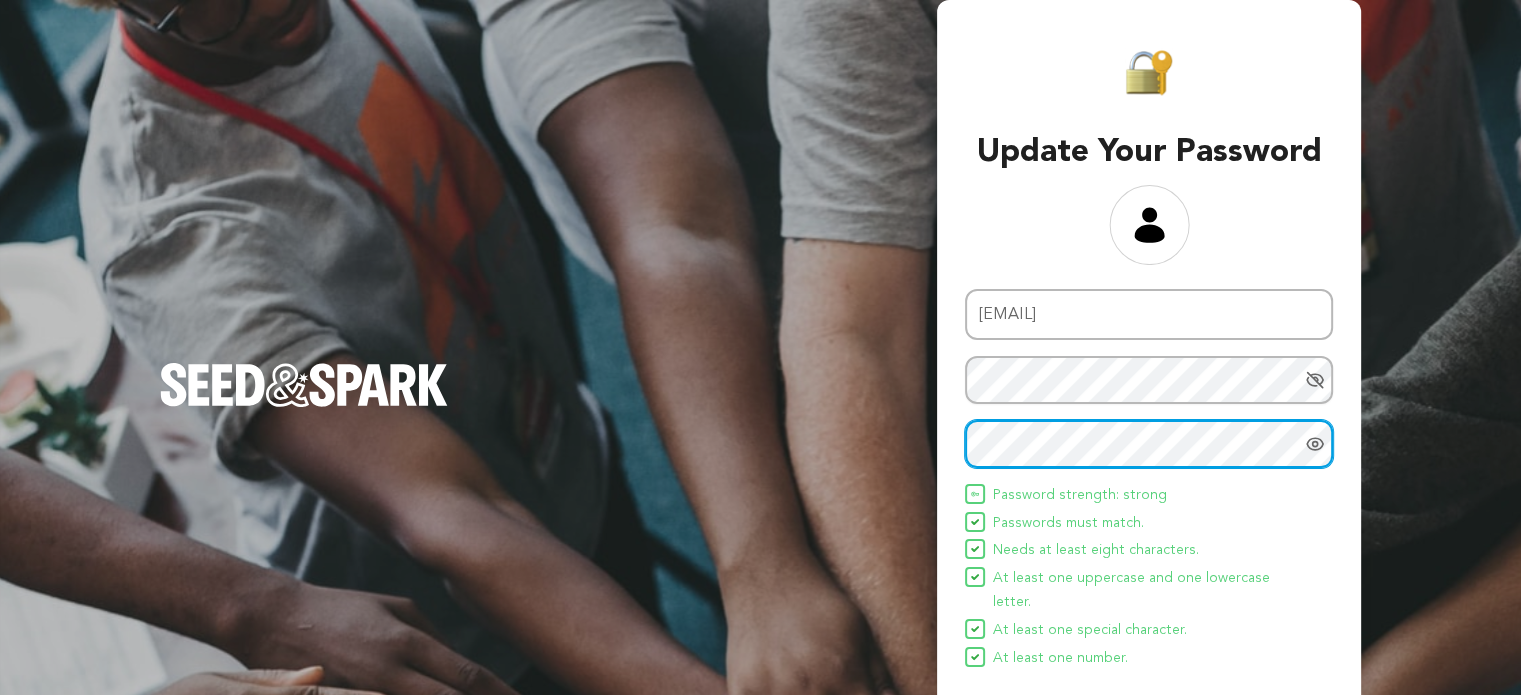 scroll, scrollTop: 58, scrollLeft: 0, axis: vertical 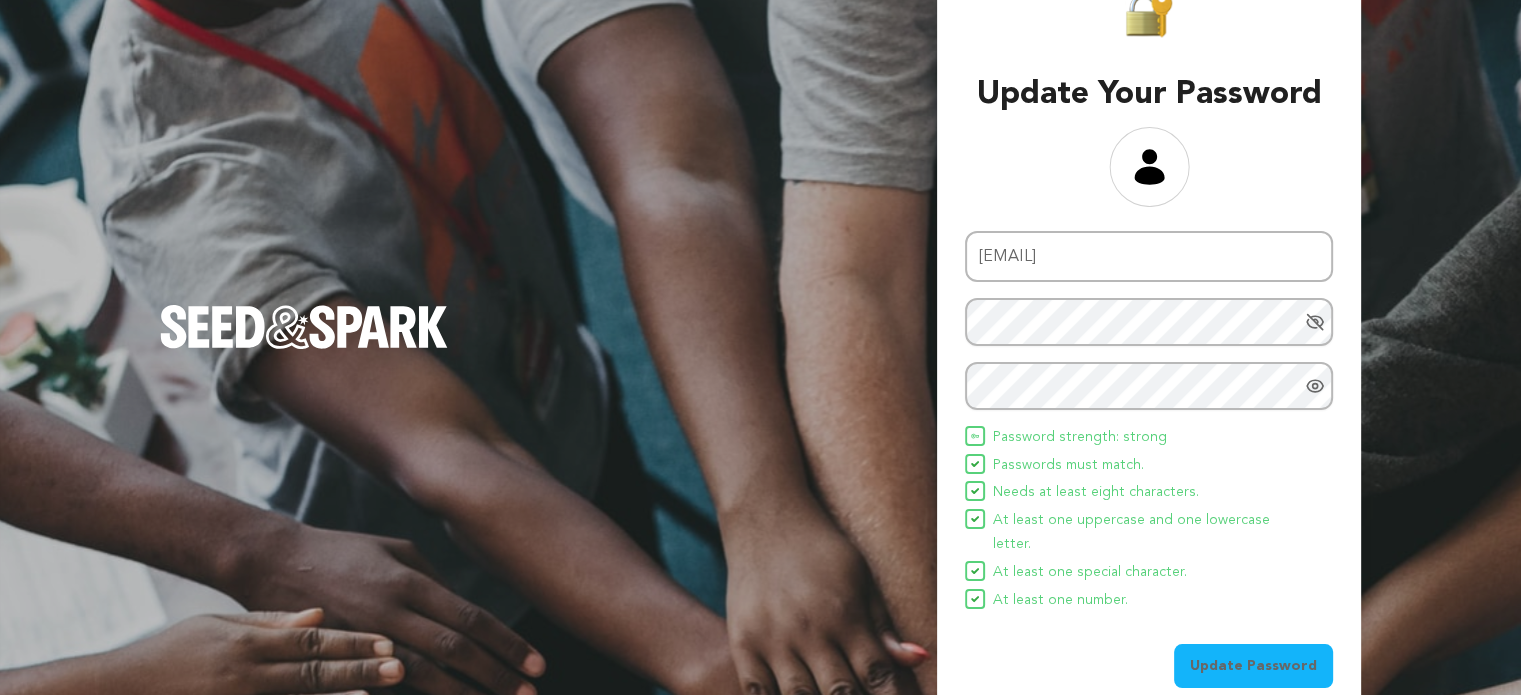 click on "Update Password" at bounding box center [1253, 666] 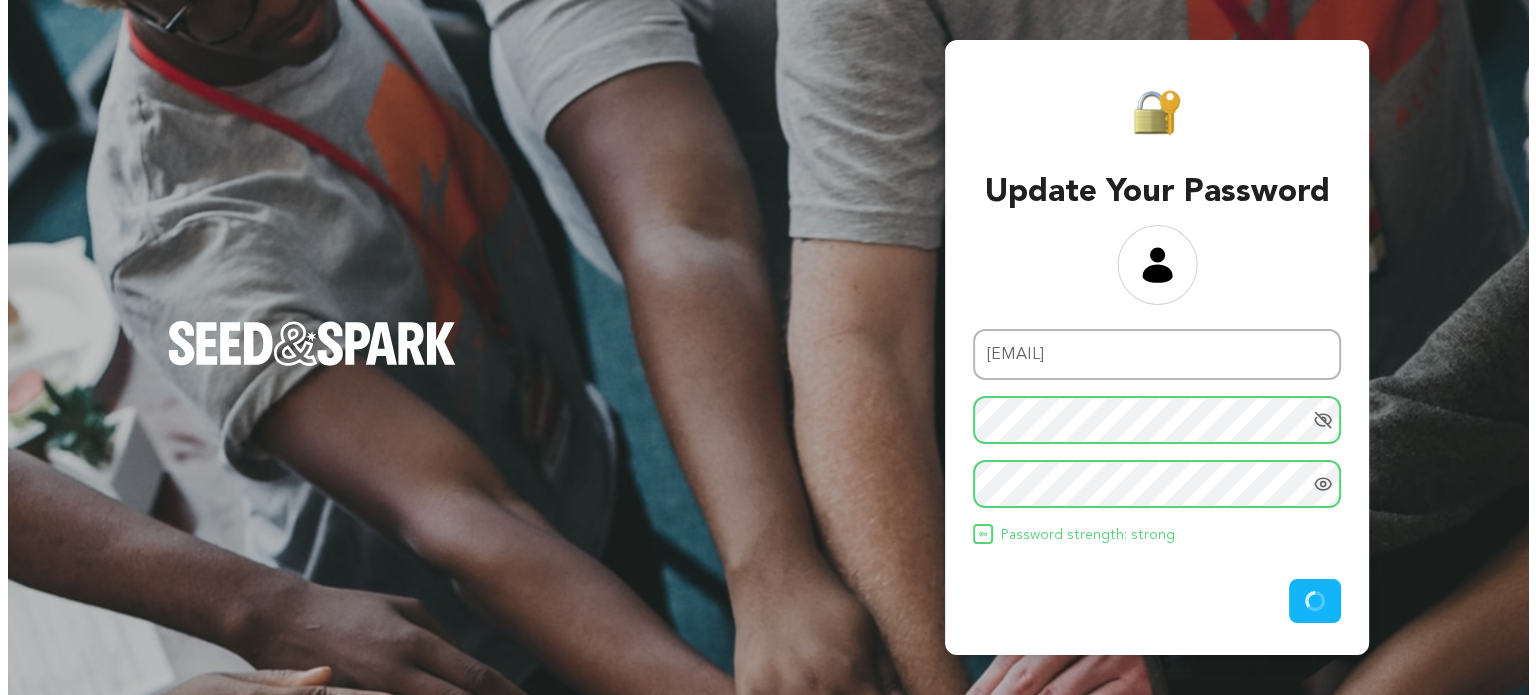 scroll, scrollTop: 0, scrollLeft: 0, axis: both 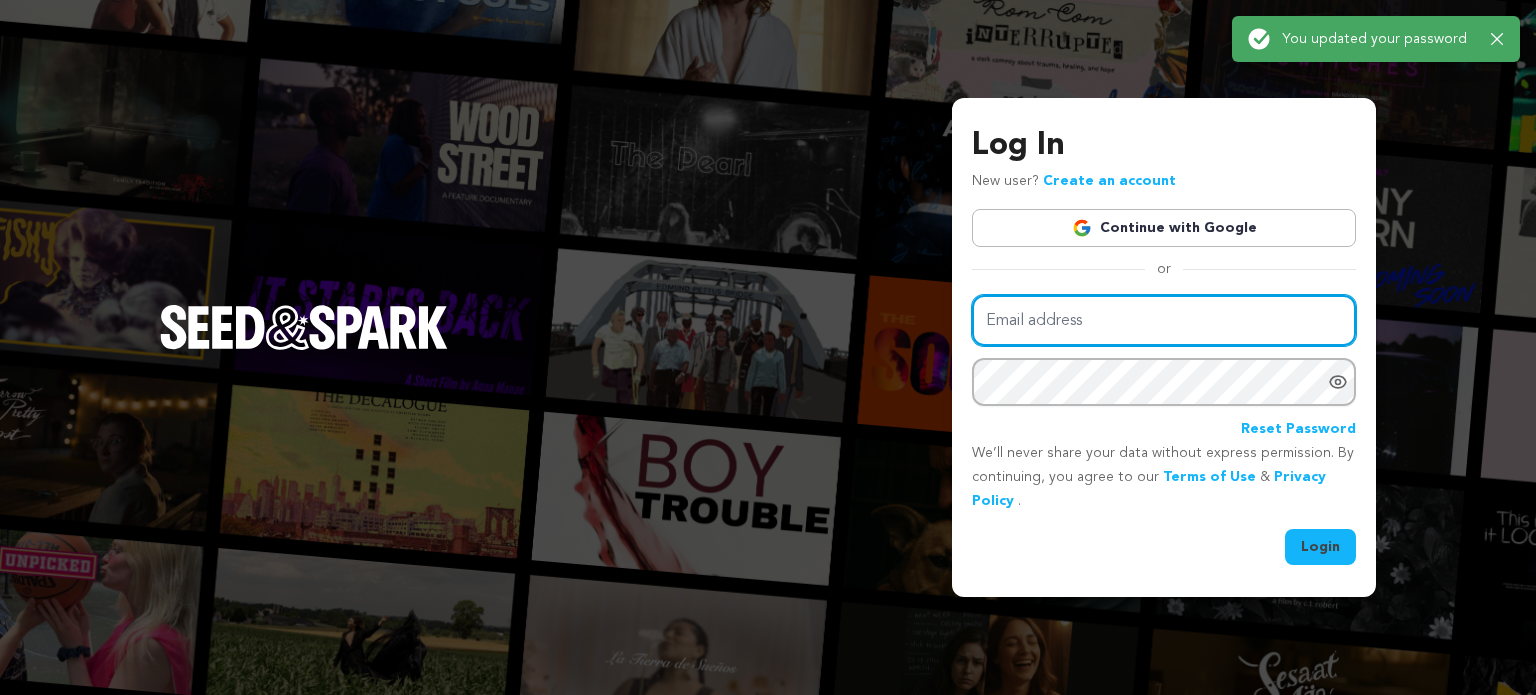 type on "mediagraphicspr@gmail.com" 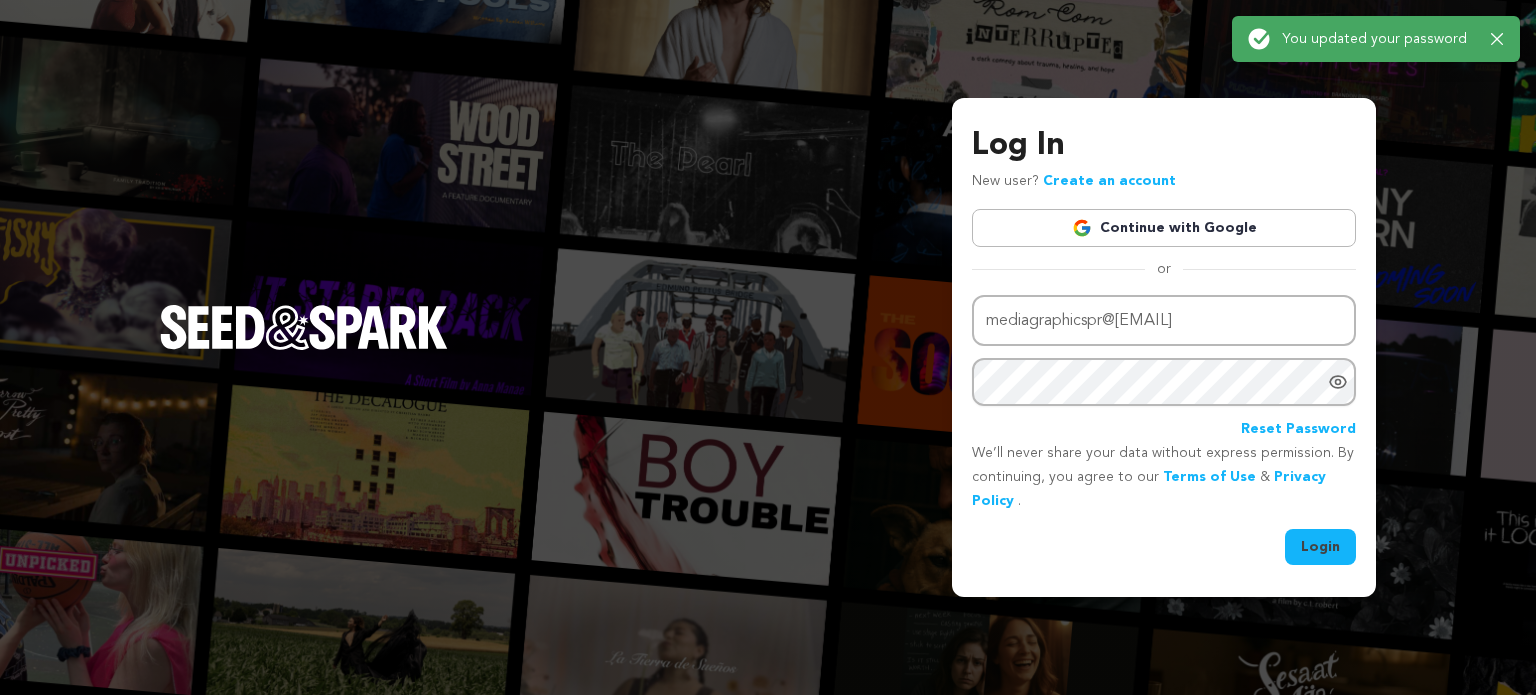 click on "Login" at bounding box center (1320, 547) 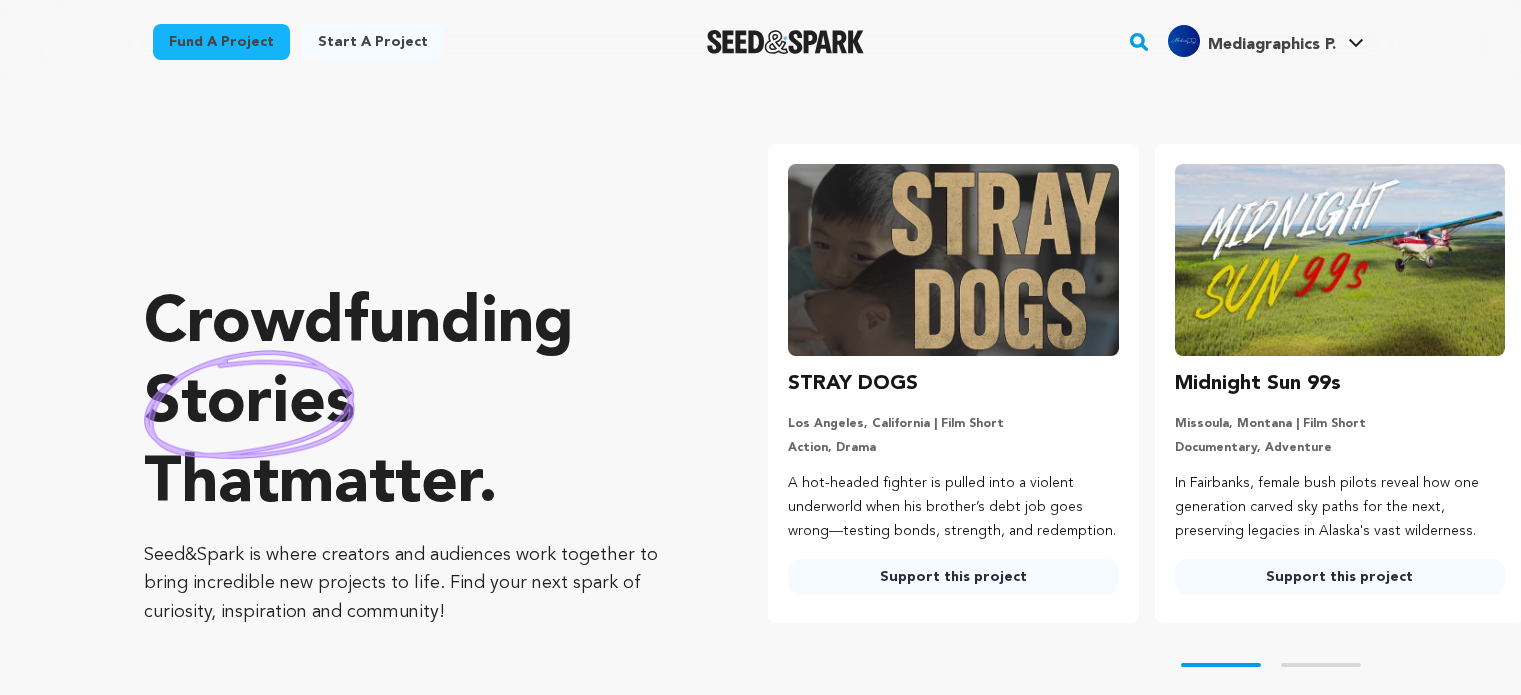 scroll, scrollTop: 0, scrollLeft: 0, axis: both 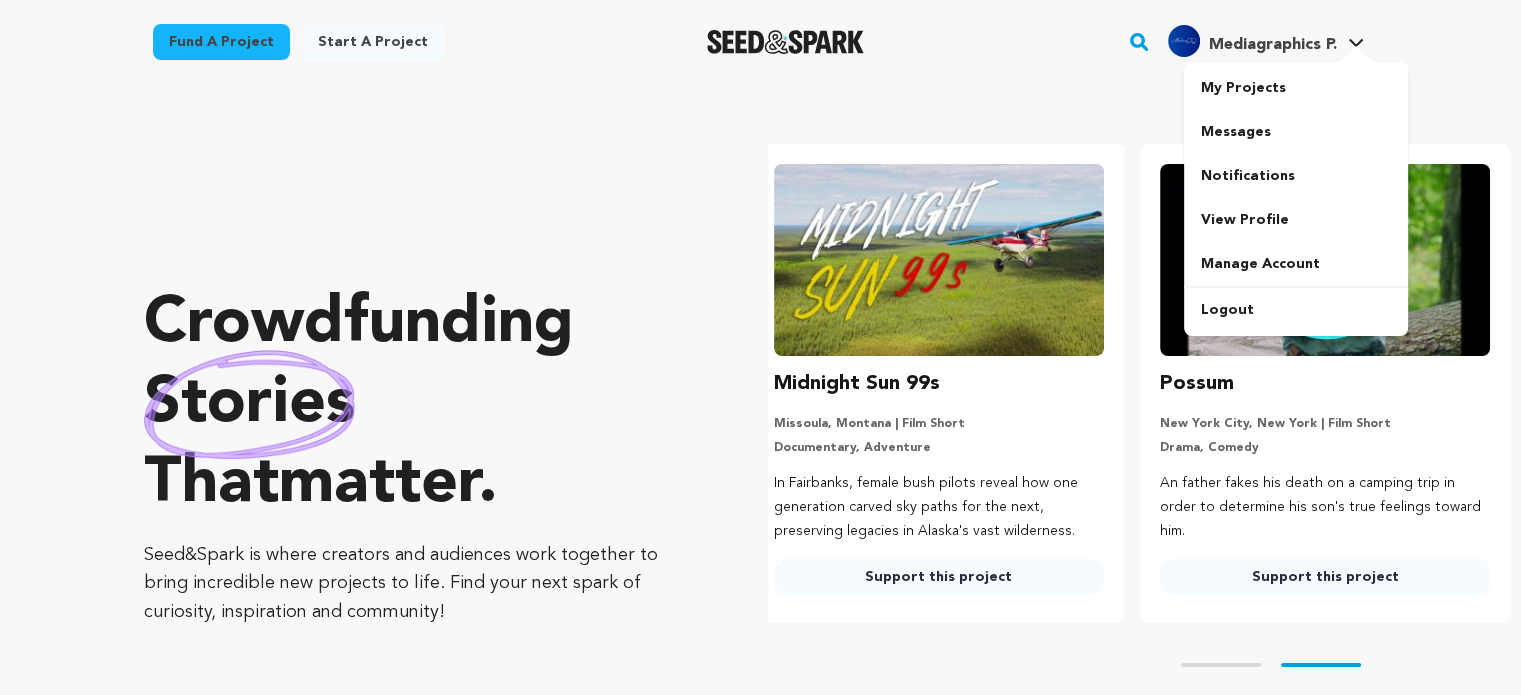 click on "Mediagraphics P." at bounding box center (1272, 45) 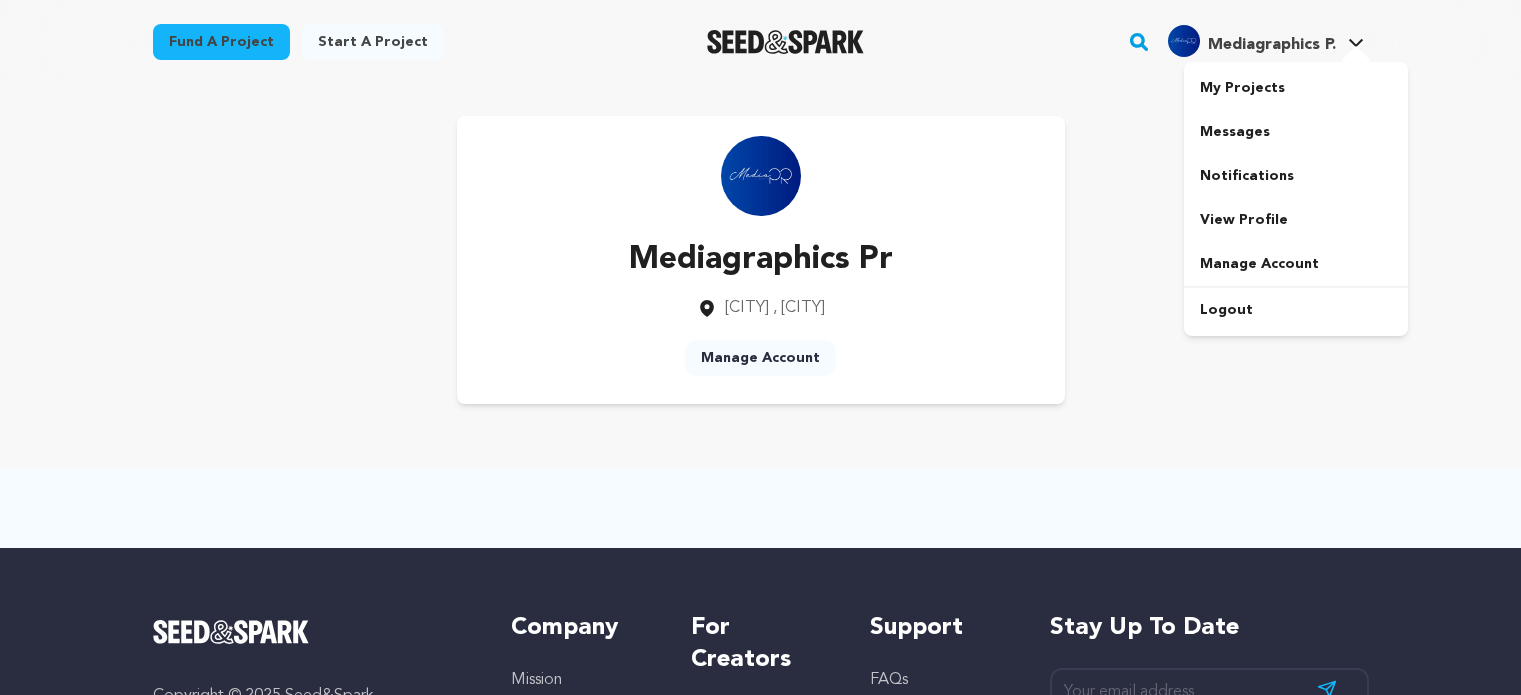 scroll, scrollTop: 0, scrollLeft: 0, axis: both 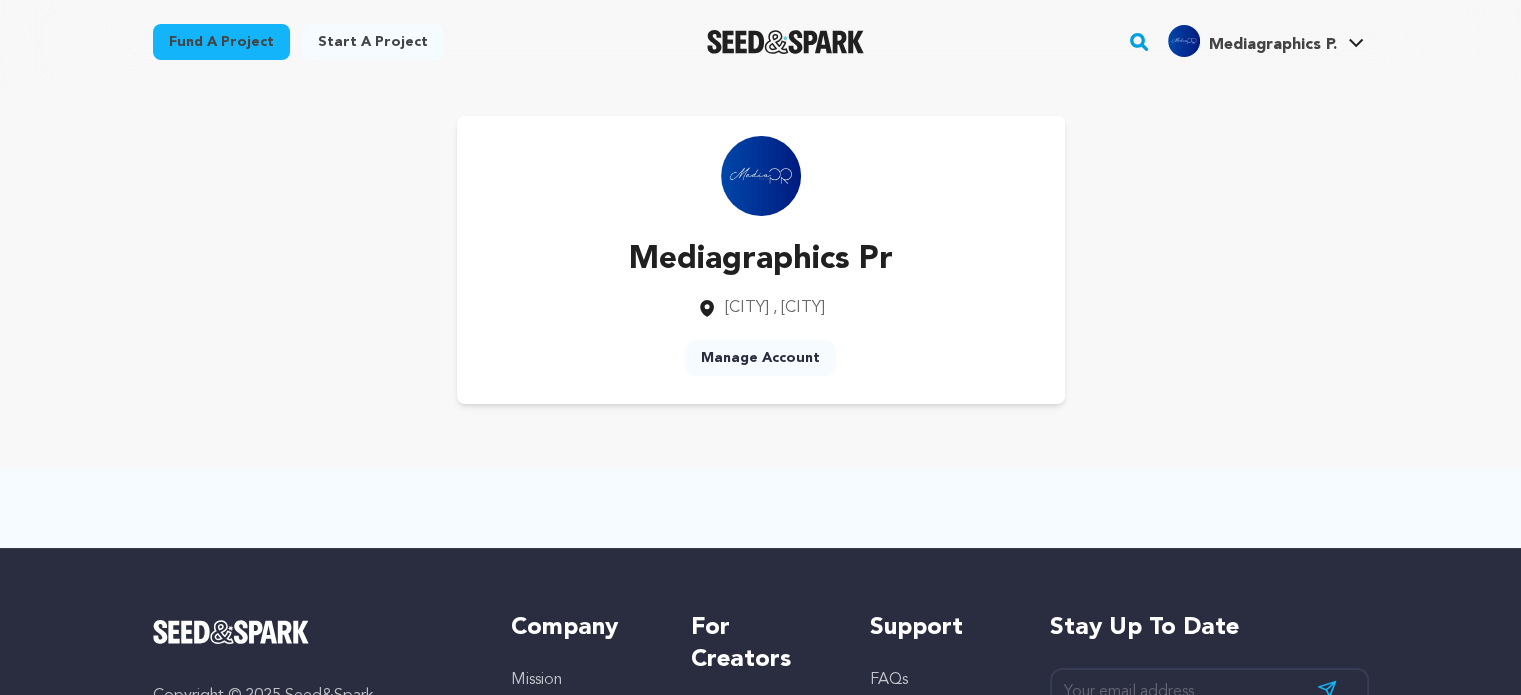 click on "Start a project" at bounding box center (373, 42) 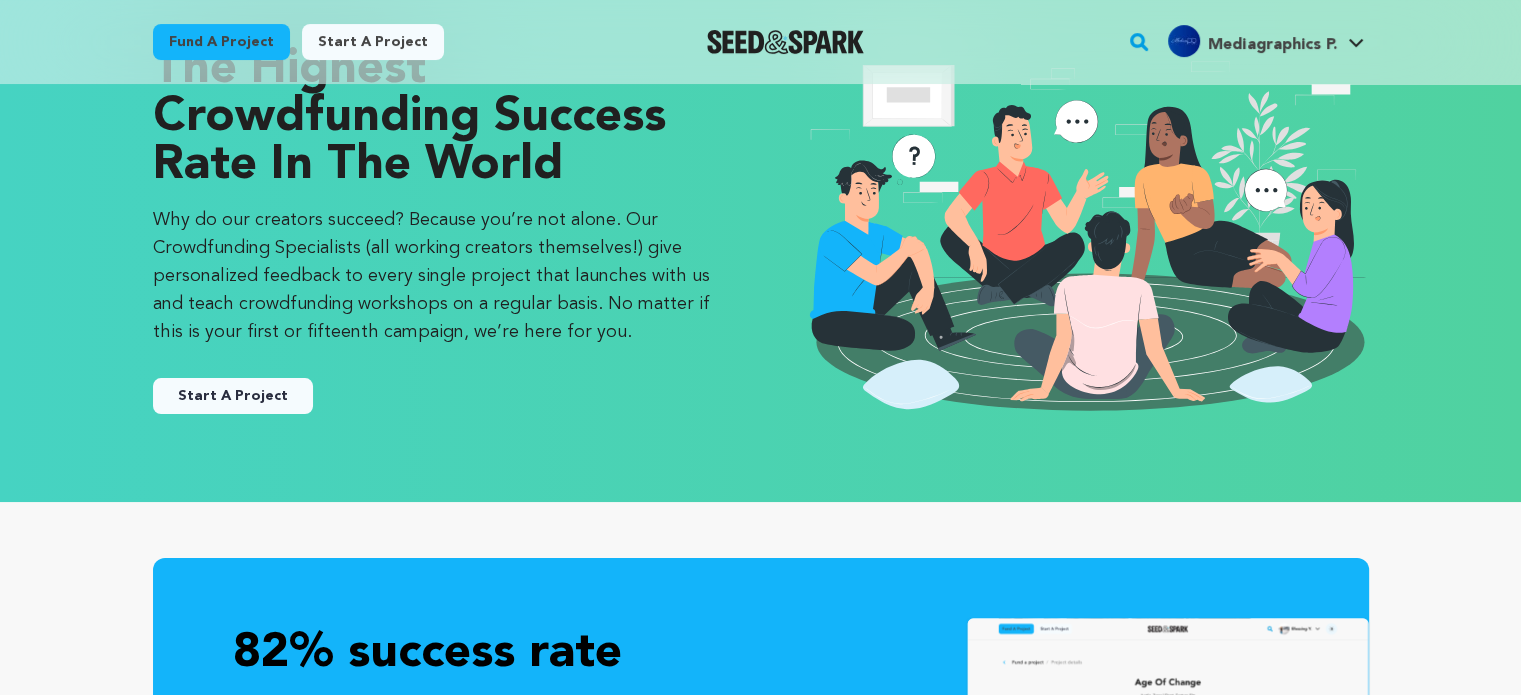 scroll, scrollTop: 0, scrollLeft: 0, axis: both 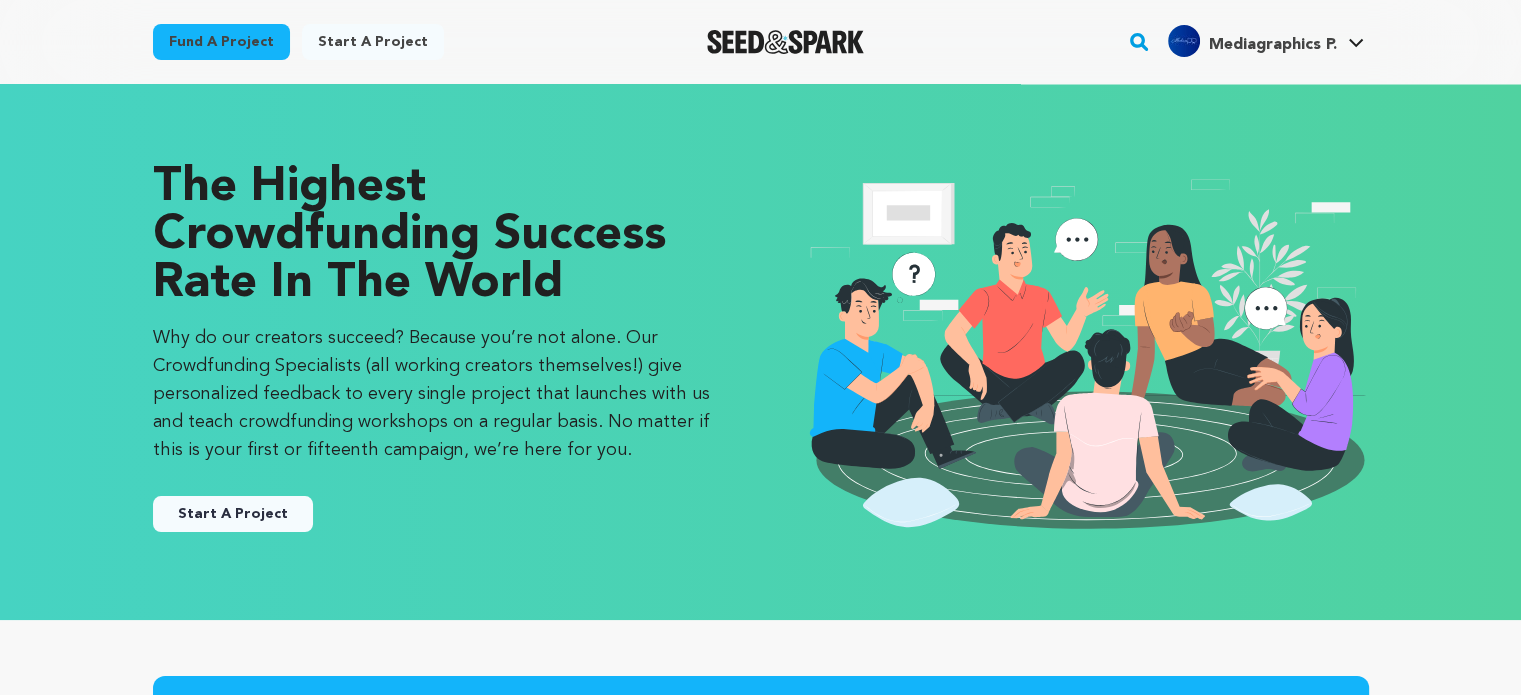 click on "Start A Project" at bounding box center (233, 514) 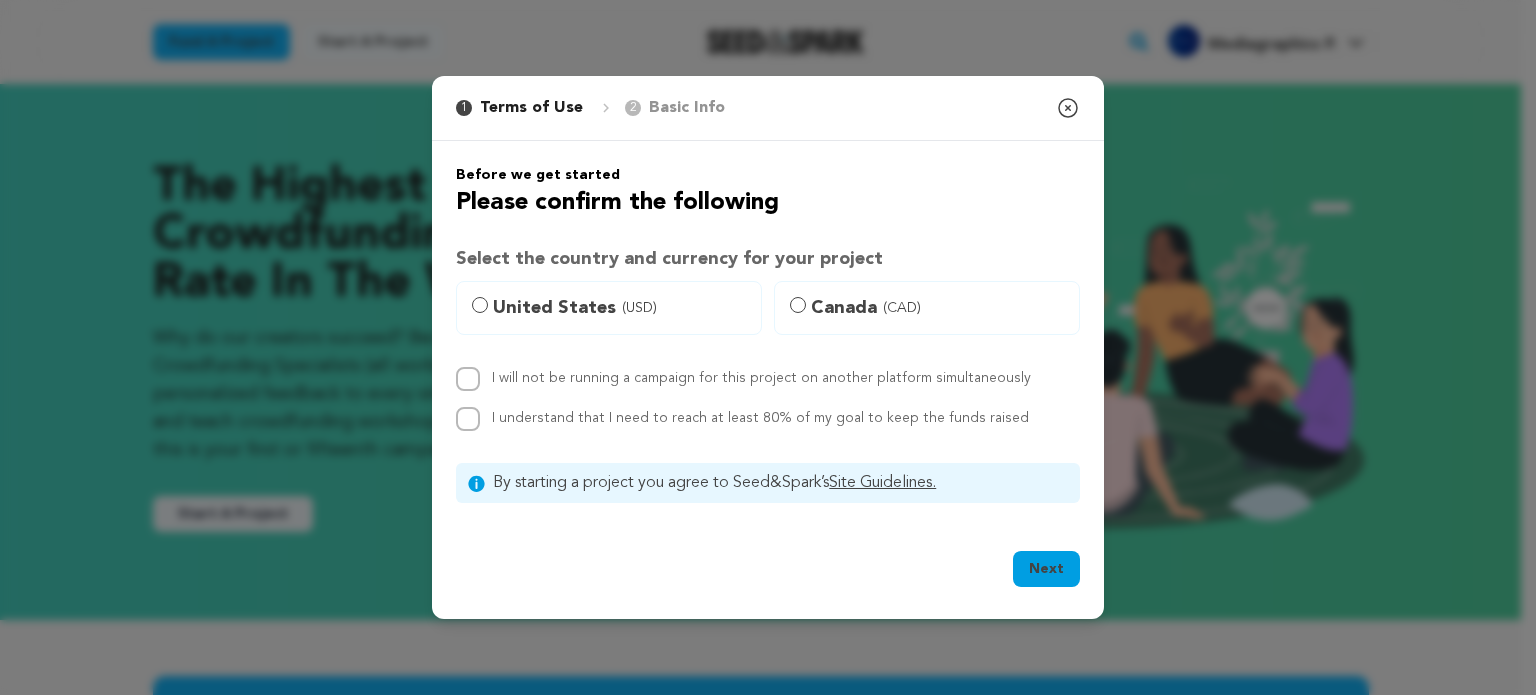 click on "United States
(USD)" at bounding box center (609, 308) 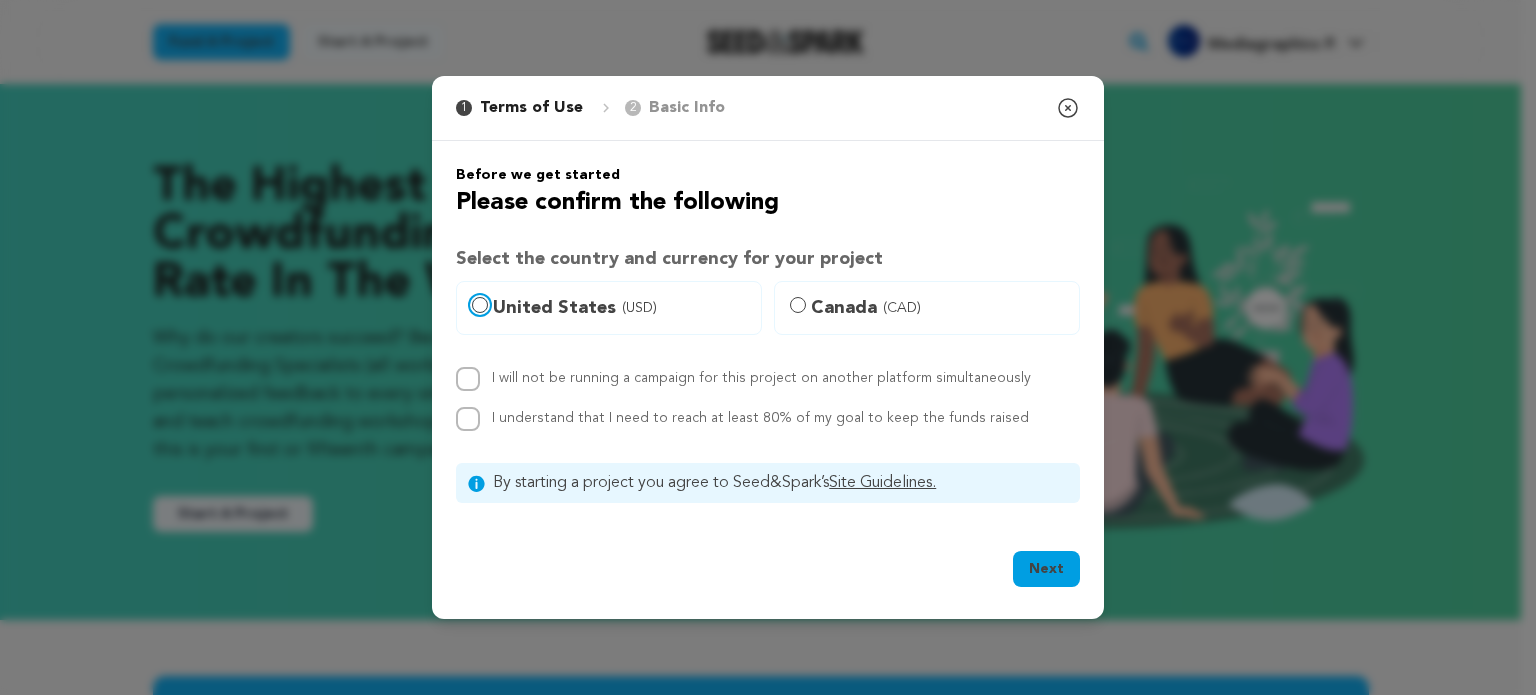 click on "United States
(USD)" at bounding box center [480, 305] 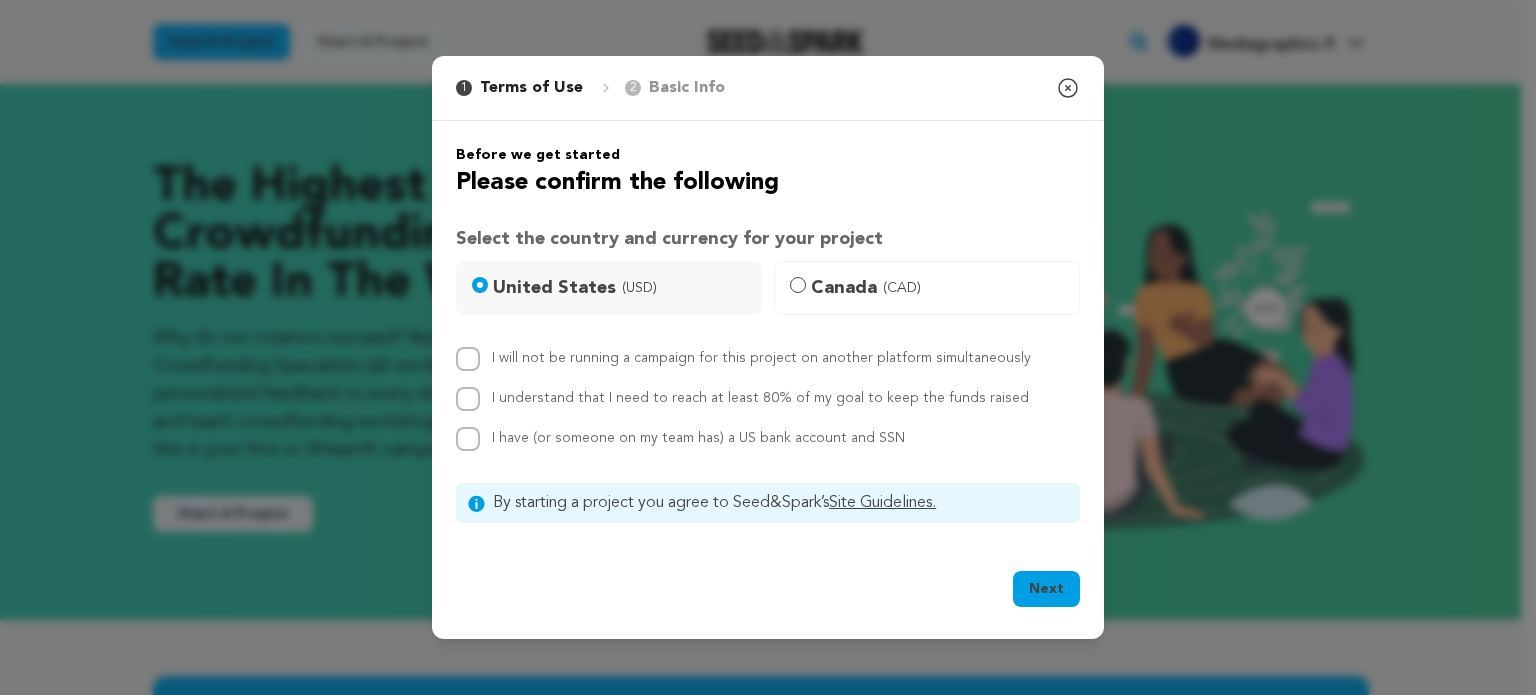 click on "Next" at bounding box center [1046, 589] 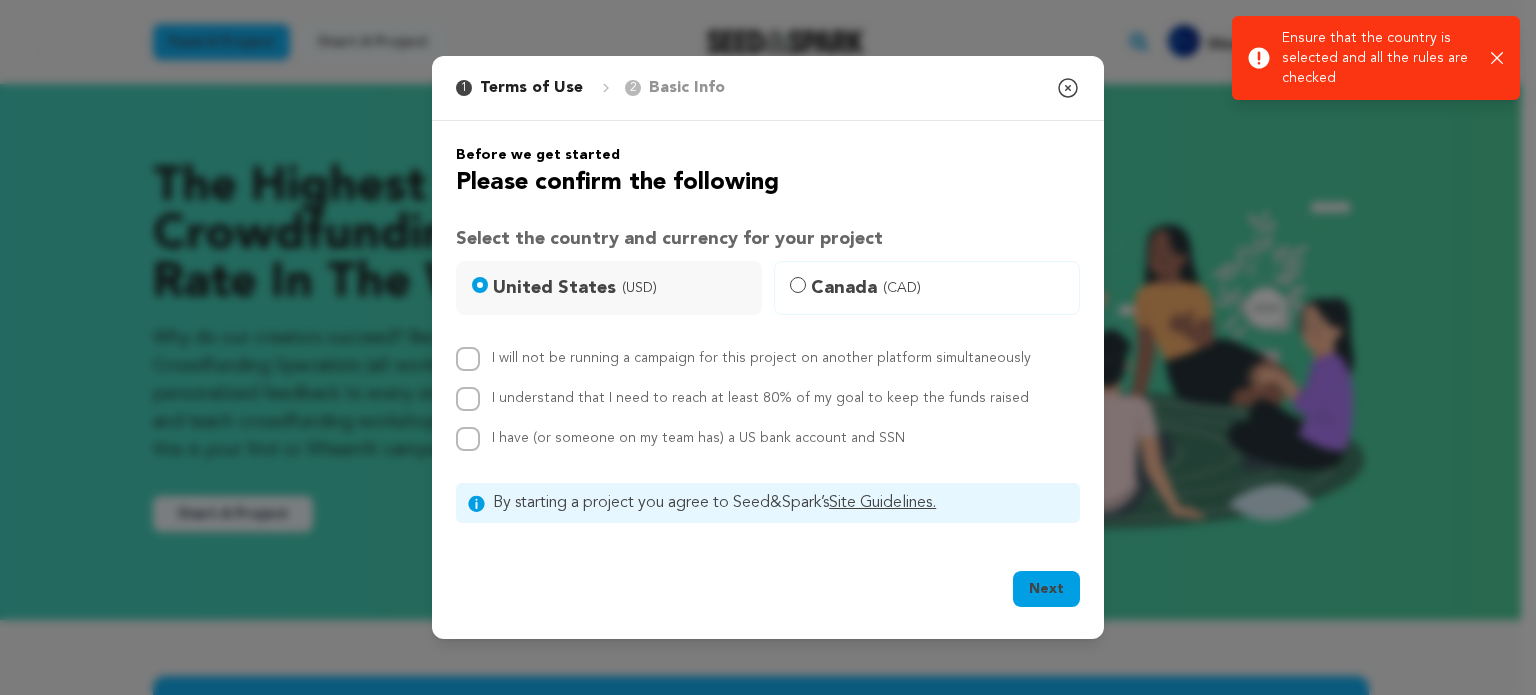click on "I will not be running a campaign for this project on another platform
simultaneously" at bounding box center (761, 358) 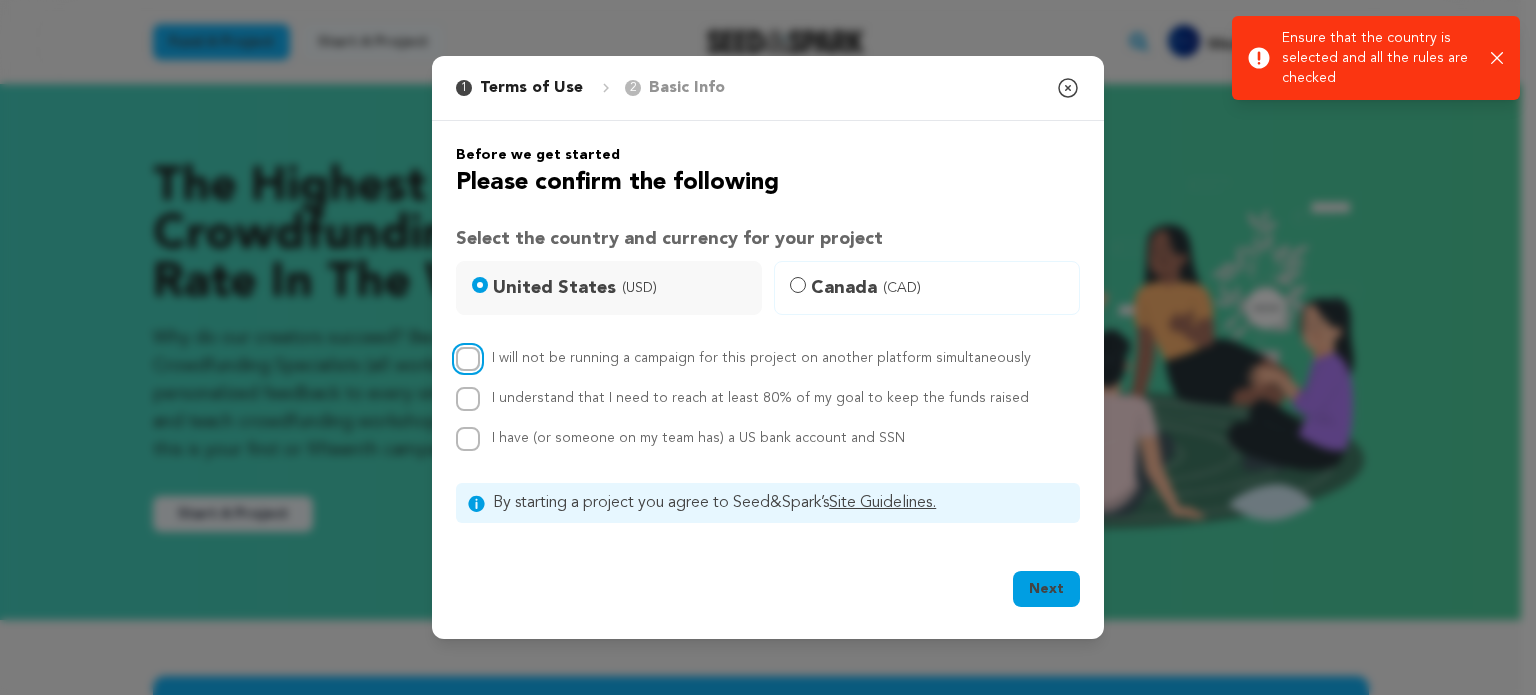 click on "I will not be running a campaign for this project on another platform
simultaneously" at bounding box center (468, 359) 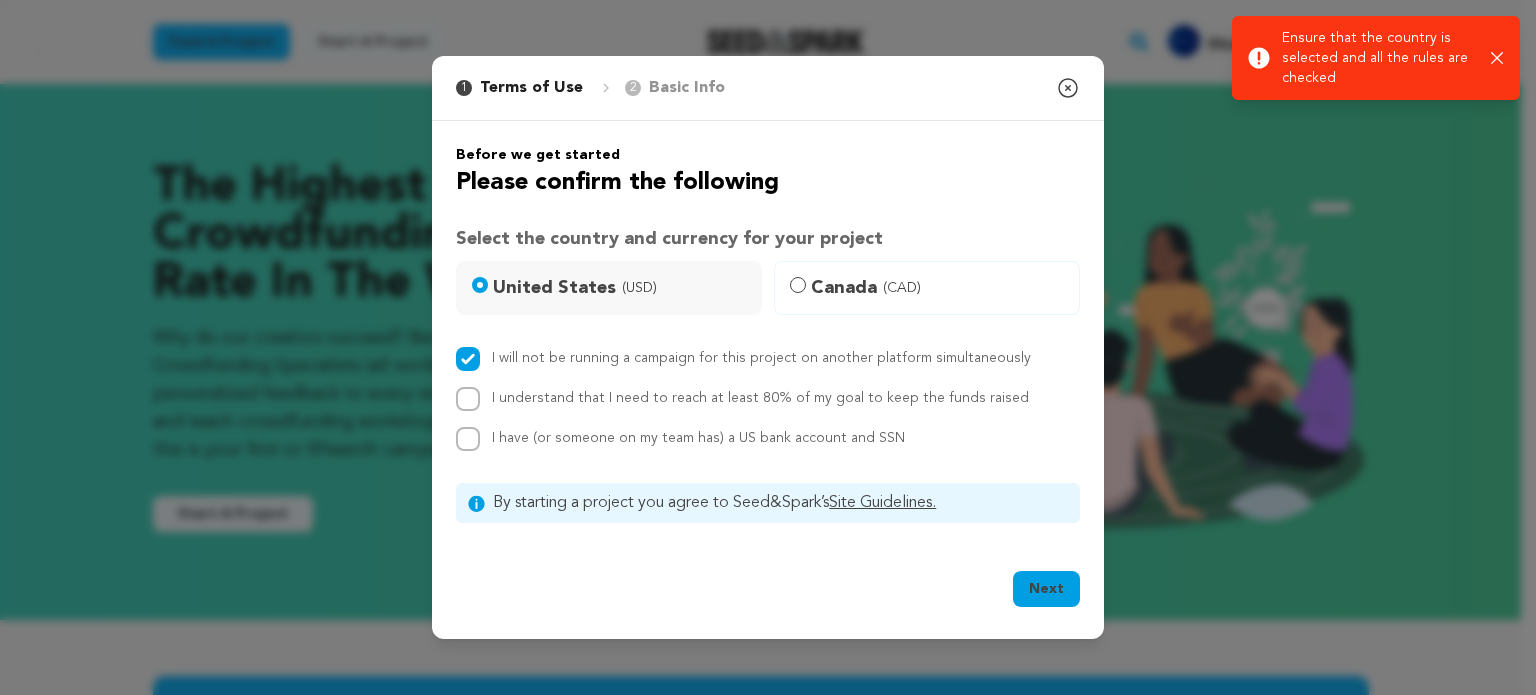 click on "Next" at bounding box center [1046, 589] 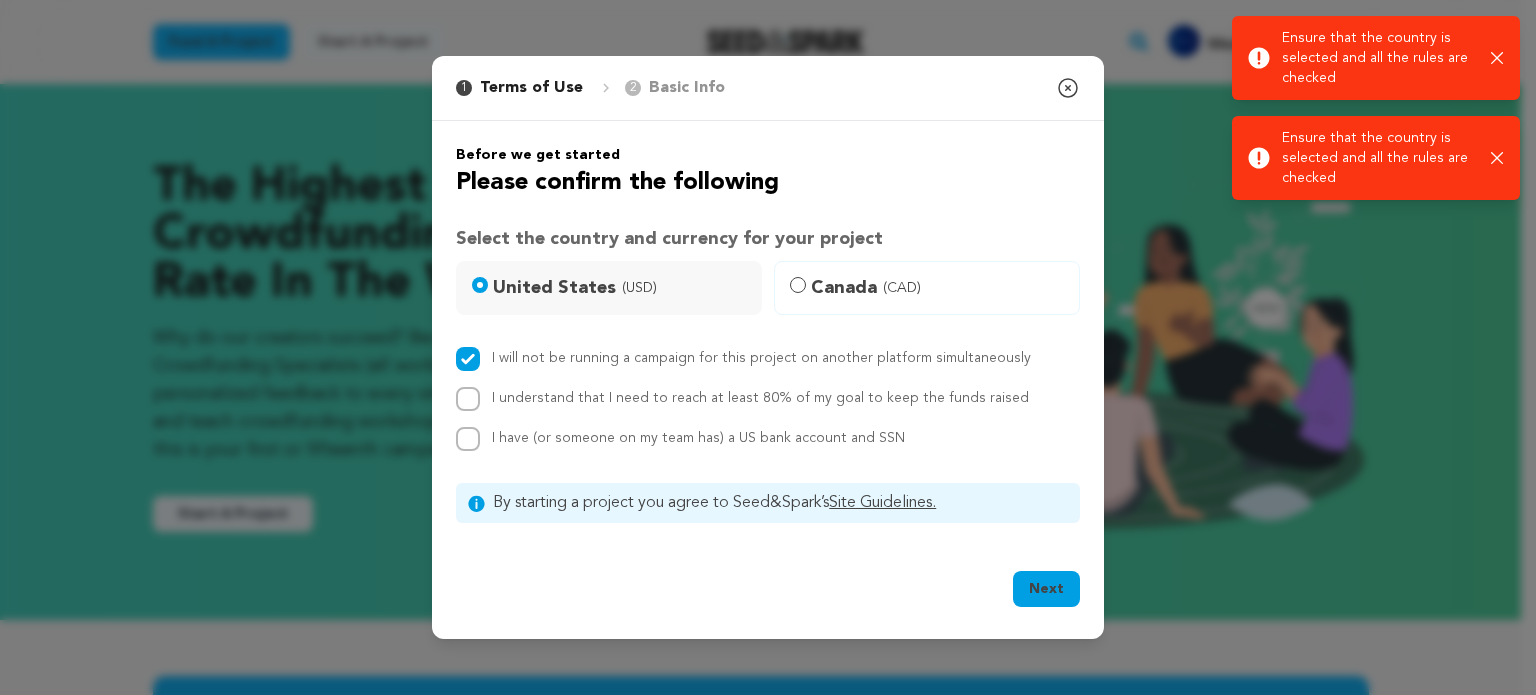 click on "I understand that I need to reach at least 80% of my goal to keep the
funds raised" at bounding box center (760, 398) 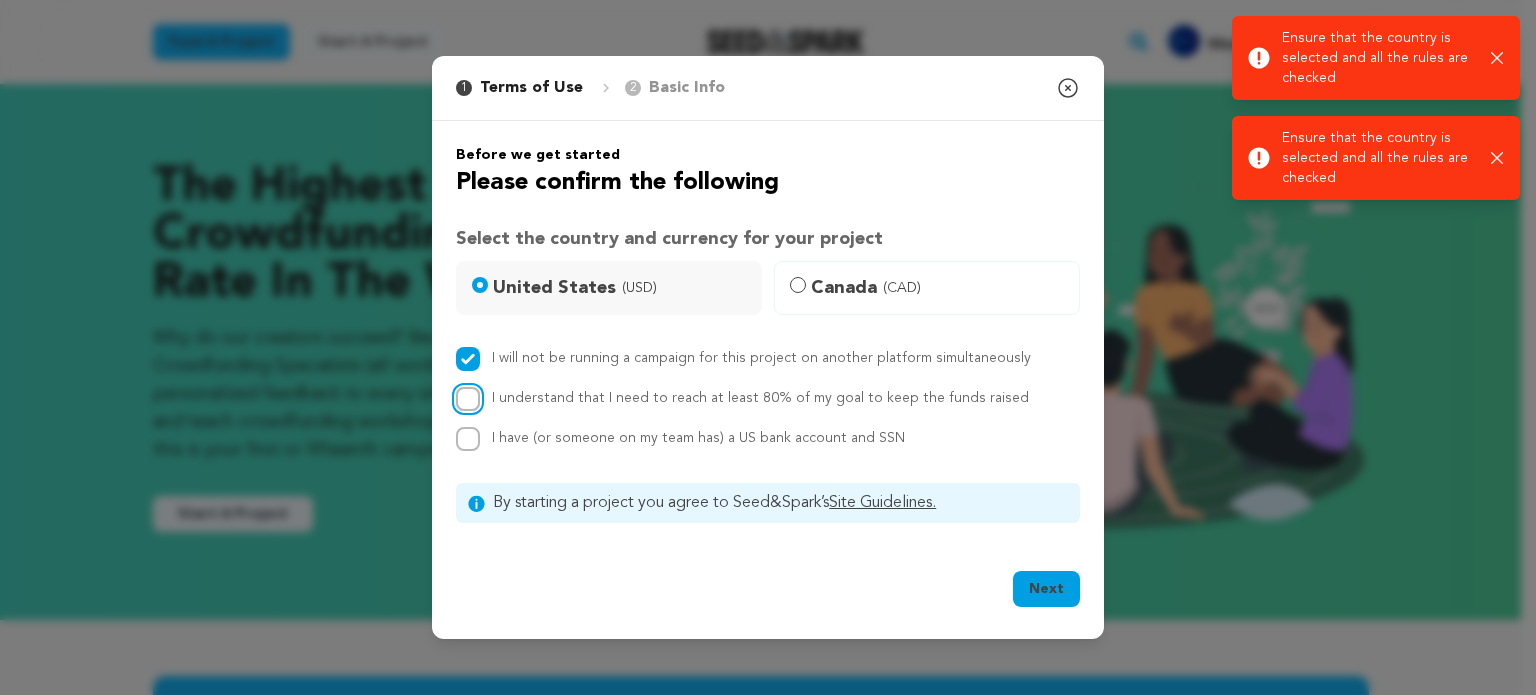 click on "I understand that I need to reach at least 80% of my goal to keep the
funds raised" at bounding box center [468, 399] 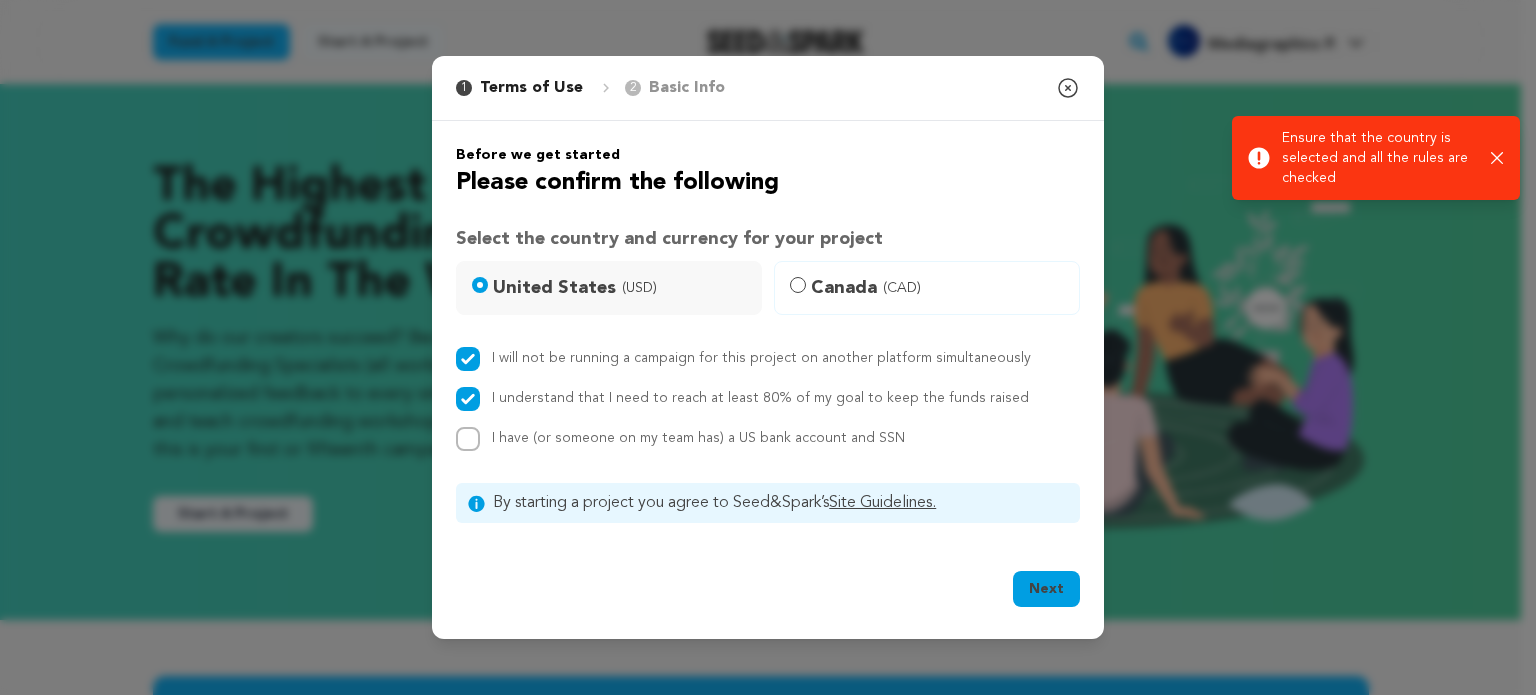 drag, startPoint x: 514, startPoint y: 443, endPoint x: 544, endPoint y: 451, distance: 31.04835 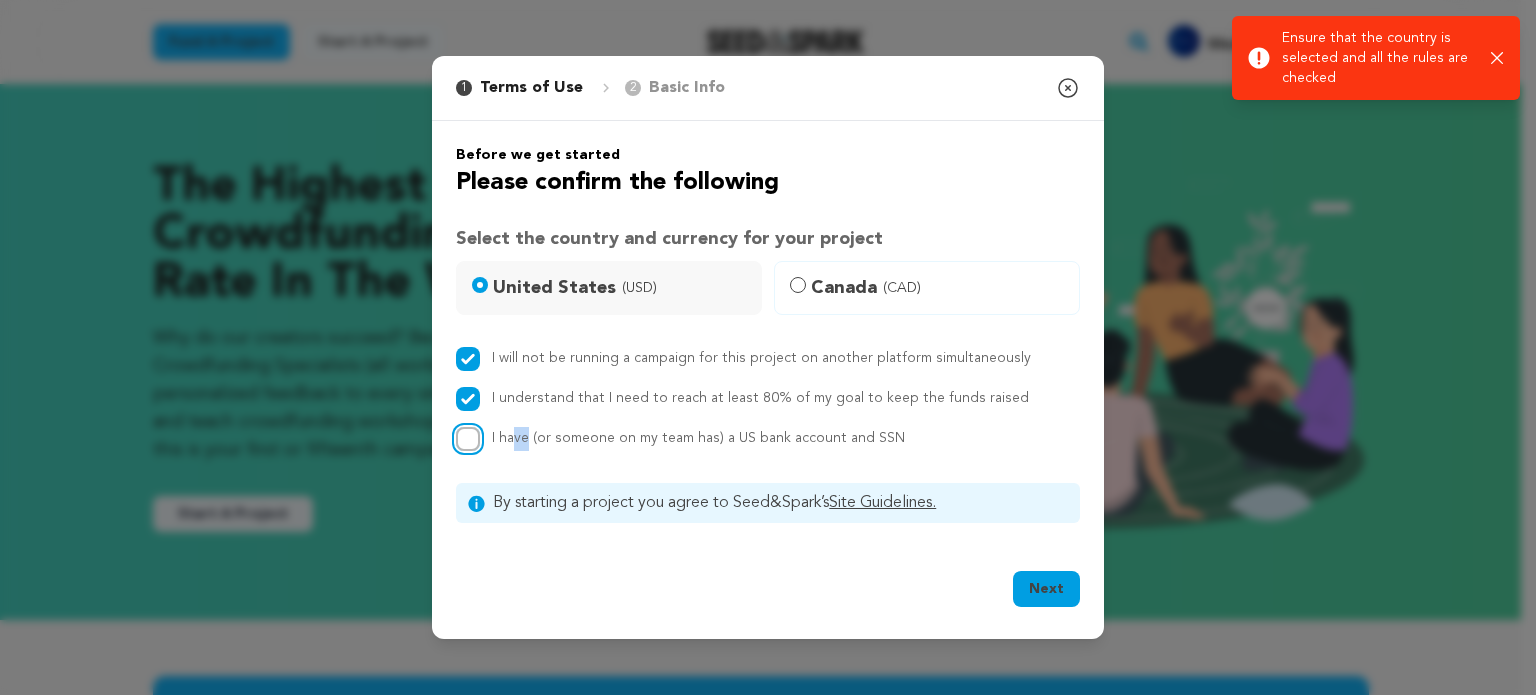 click on "I have (or someone on my team has) a US bank account and SSN" at bounding box center [468, 439] 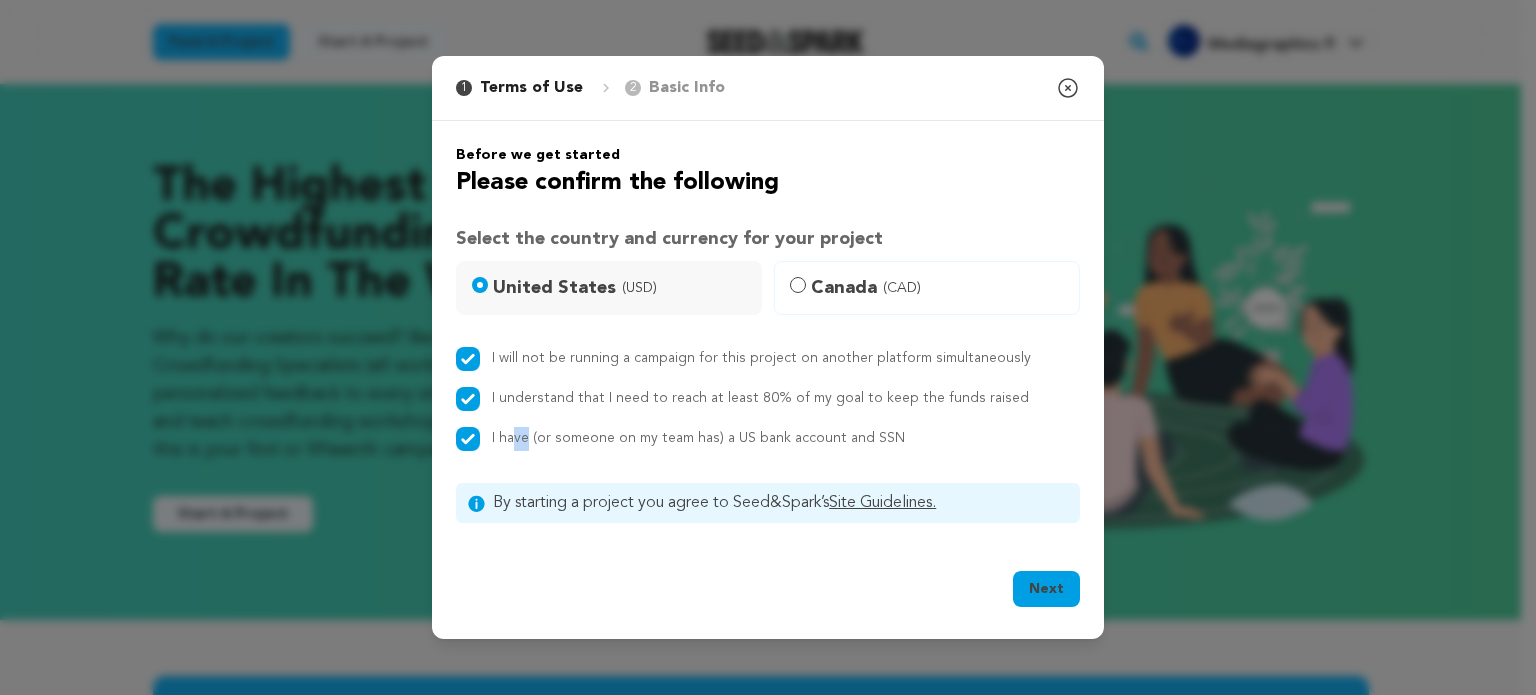 click on "Next" at bounding box center [1046, 589] 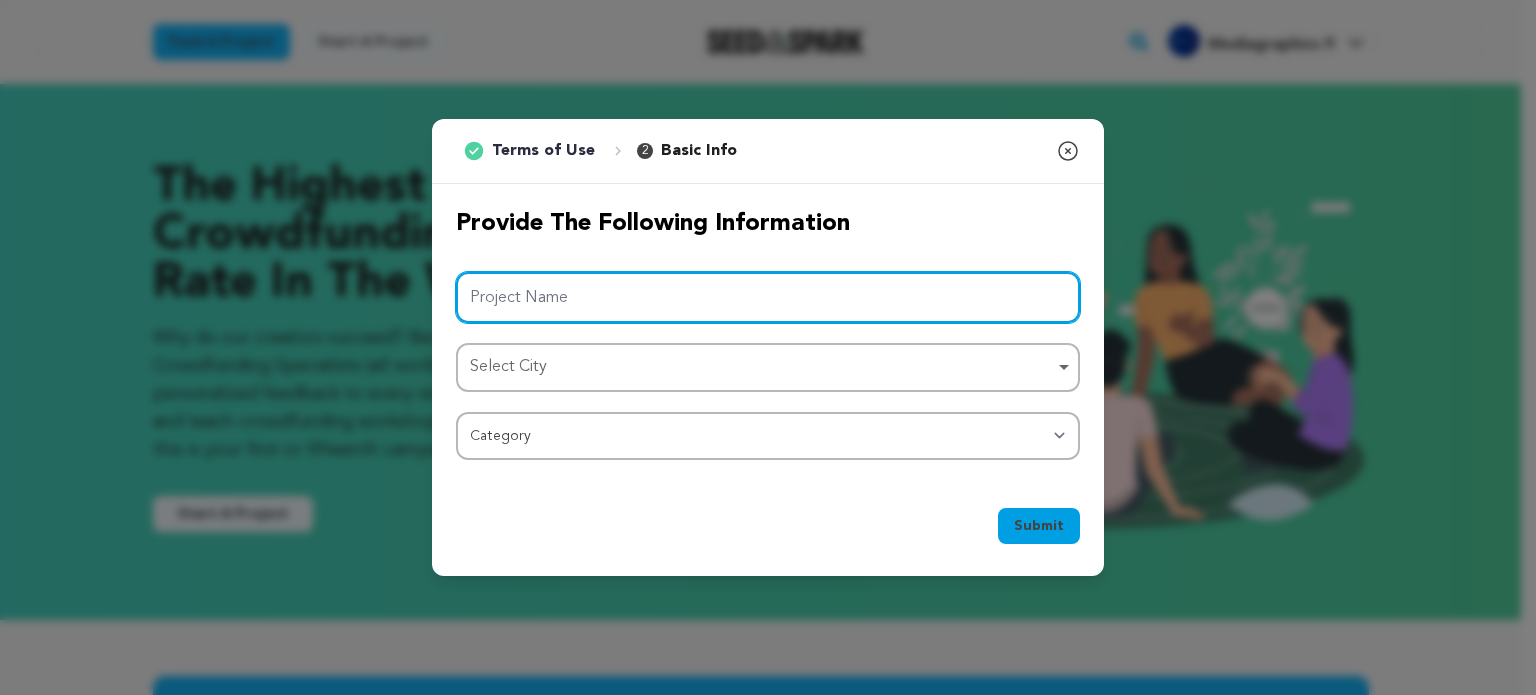 click on "Project Name" at bounding box center (768, 297) 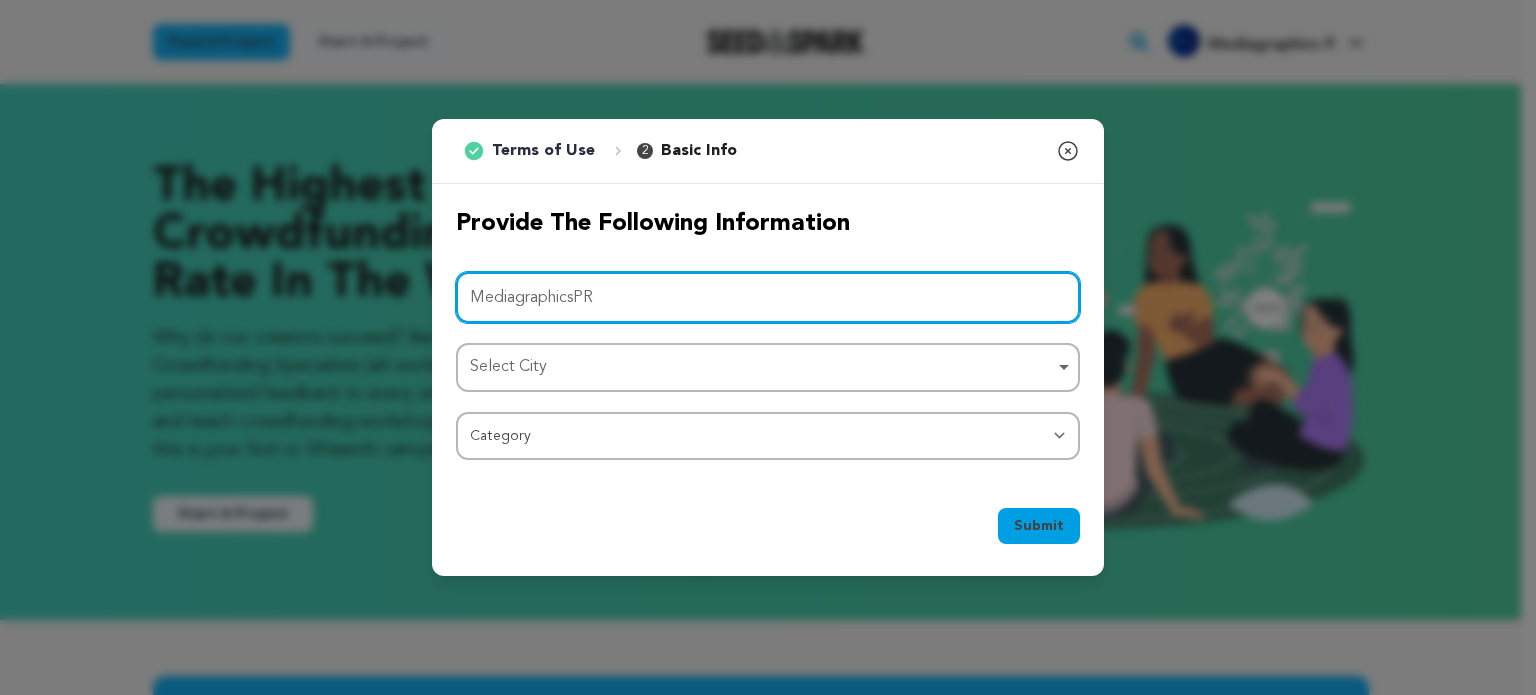 click on "Select City Remove item" at bounding box center (762, 367) 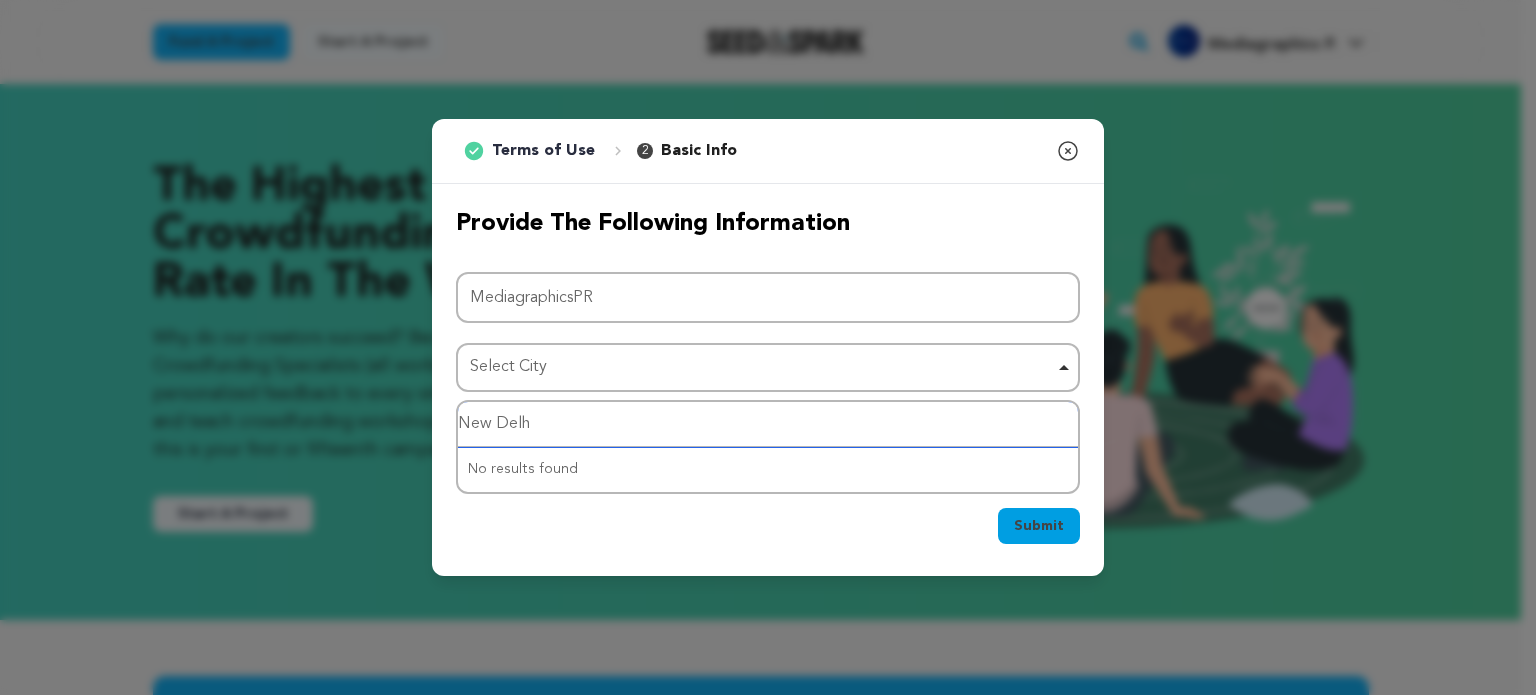 type on "New Delhi" 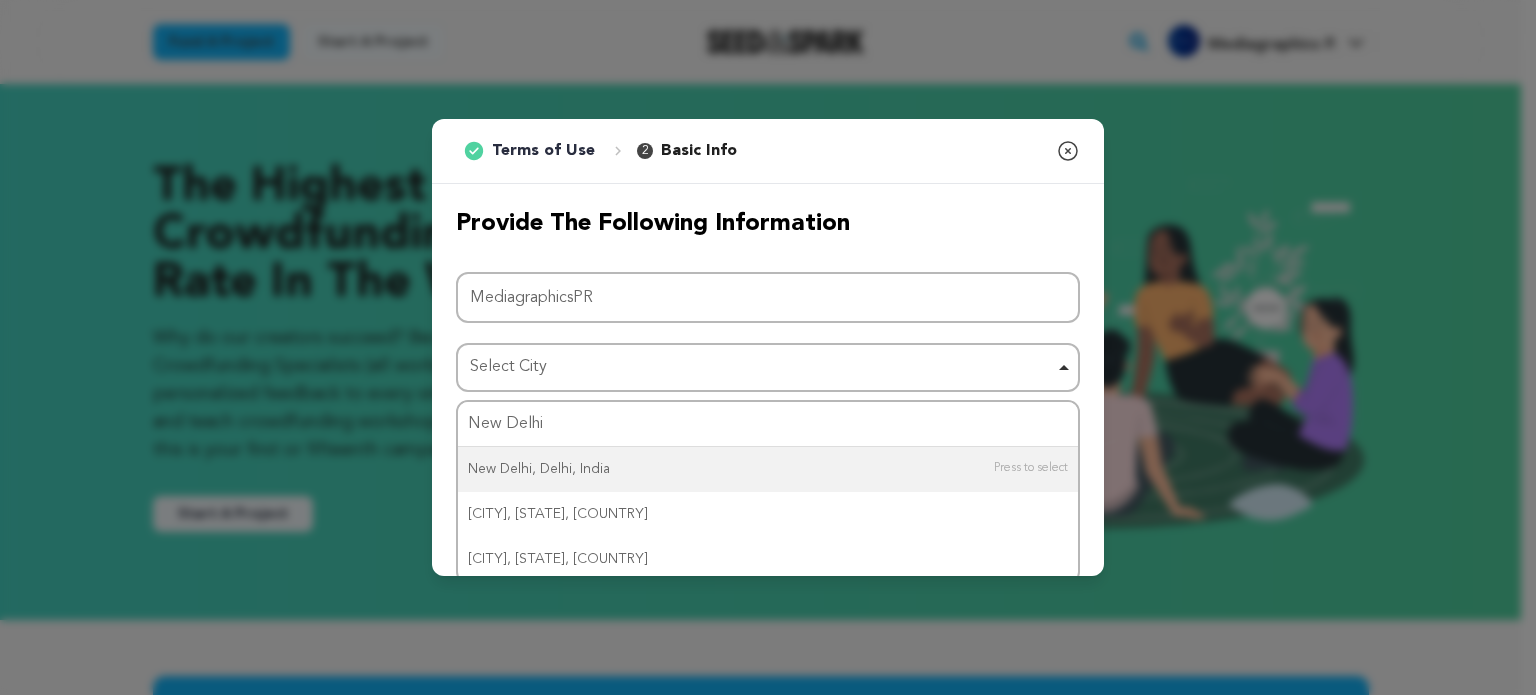 type 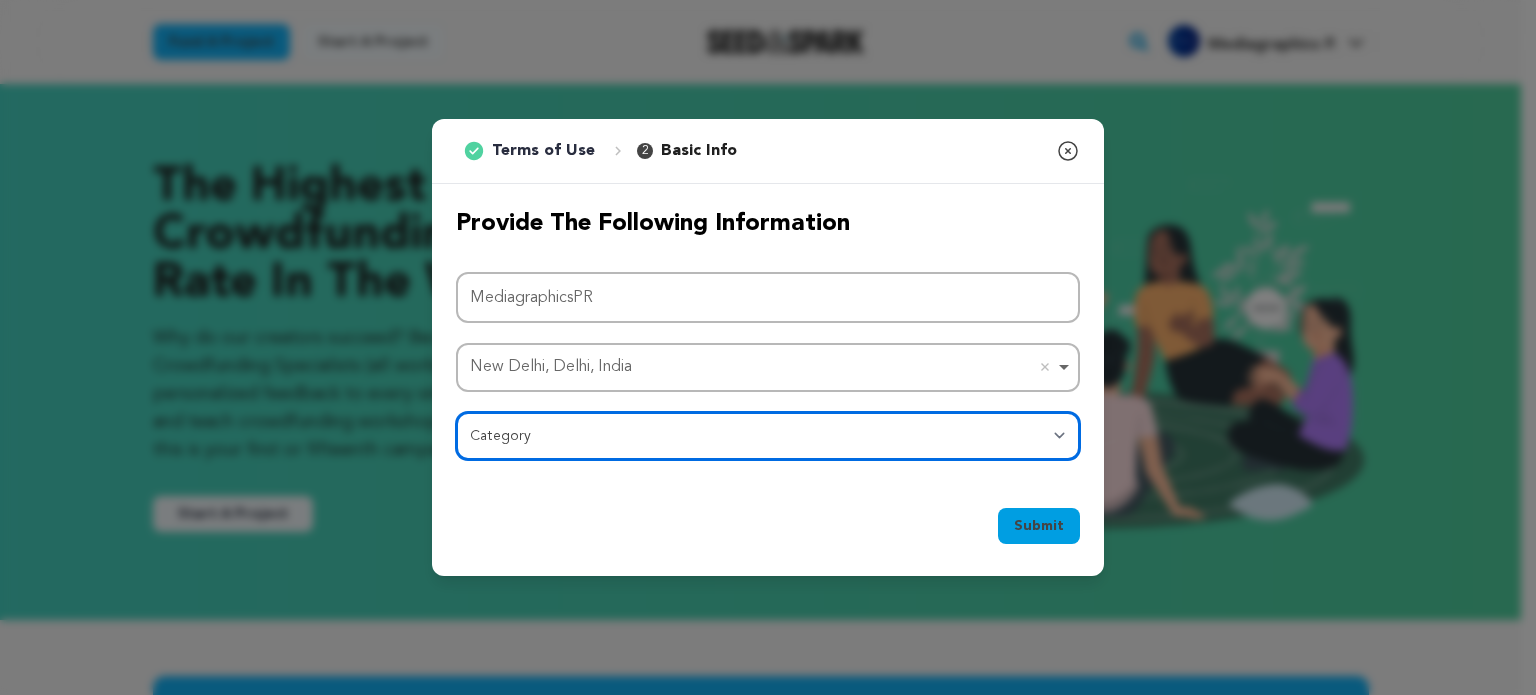 click on "Category
Film Feature
Film Short
Series
Film Festival
Company
Music Video
VR Experience
Comics
Artist Residency
Art & Photography
Collective
Dance
Games
Music
Radio & Podcasts
Orgs & Companies
Writing & Publishing
Venue & Spaces
Theatre" at bounding box center (768, 436) 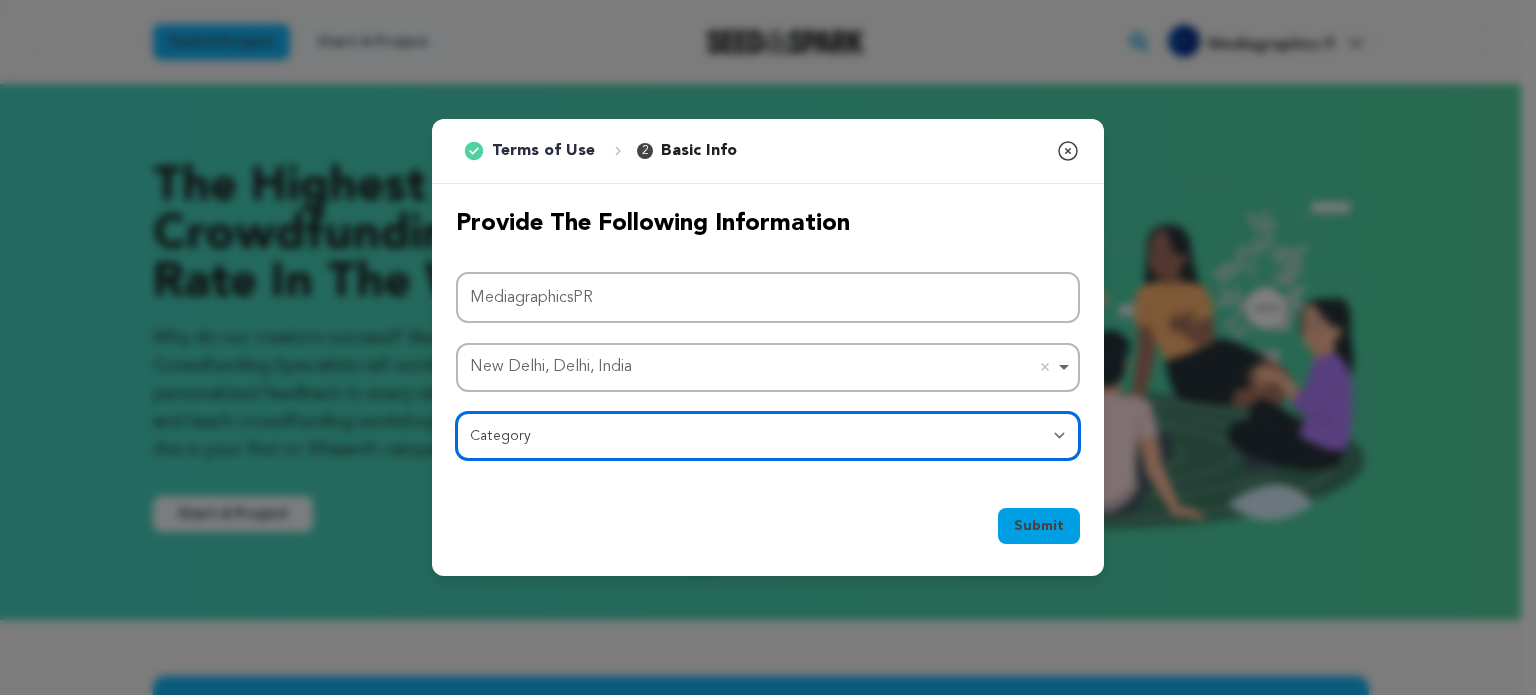 select on "10889" 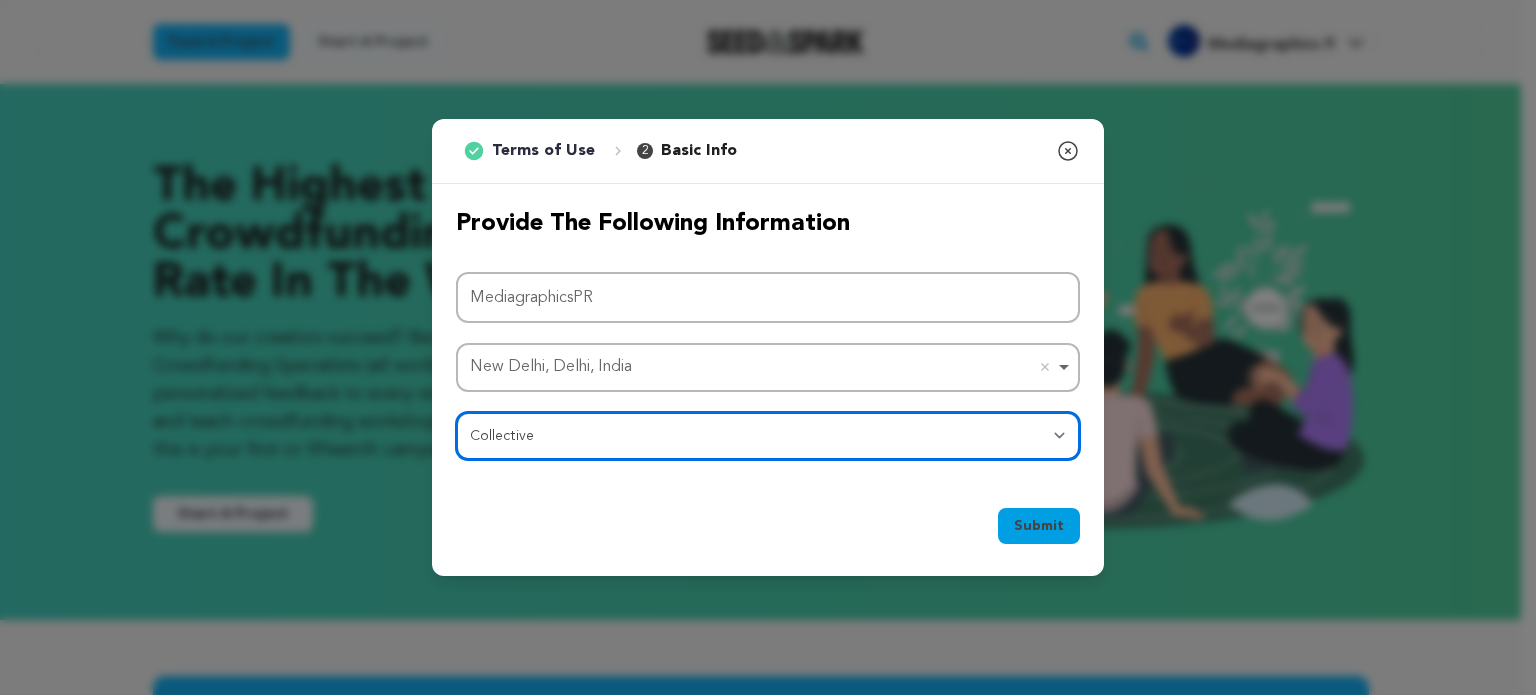 click on "Category
Film Feature
Film Short
Series
Film Festival
Company
Music Video
VR Experience
Comics
Artist Residency
Art & Photography
Collective
Dance
Games
Music
Radio & Podcasts
Orgs & Companies
Writing & Publishing
Venue & Spaces
Theatre" at bounding box center [768, 436] 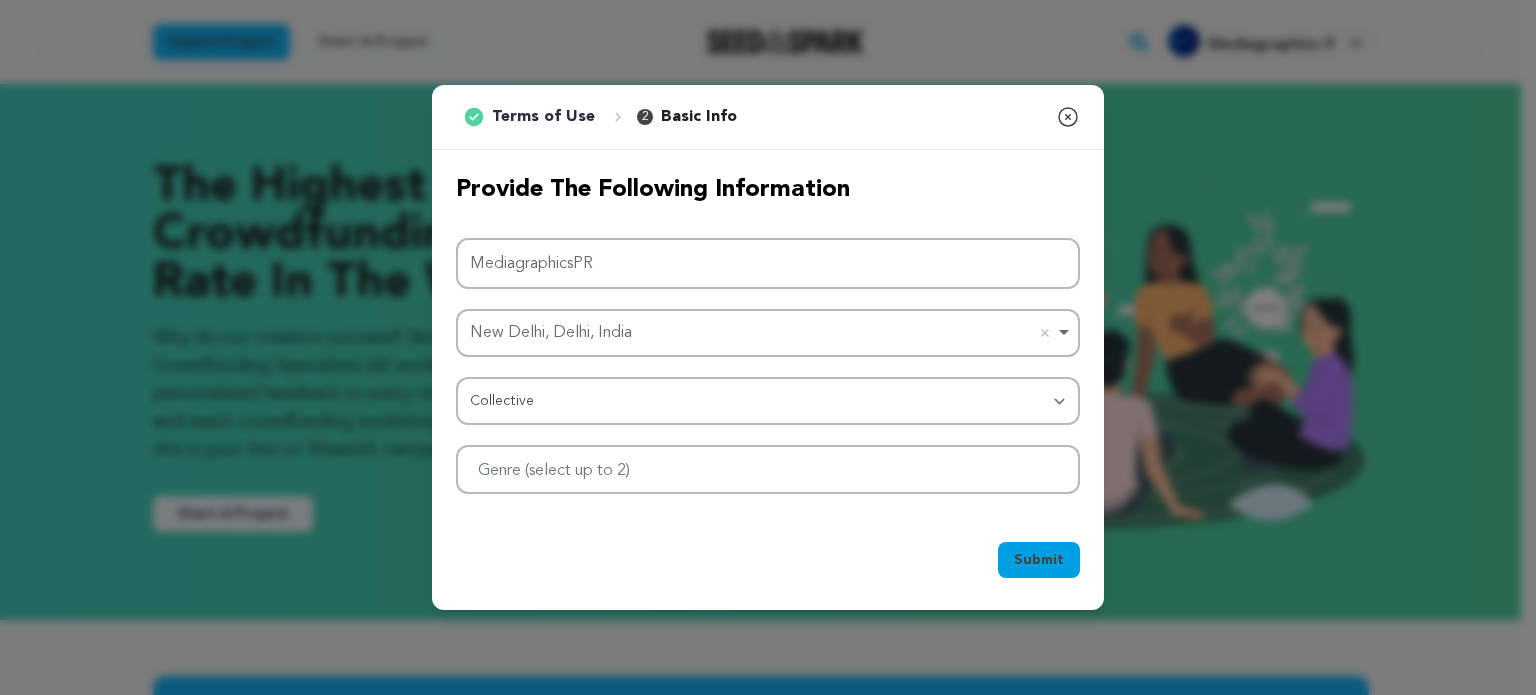 click on "Submit" at bounding box center (1039, 560) 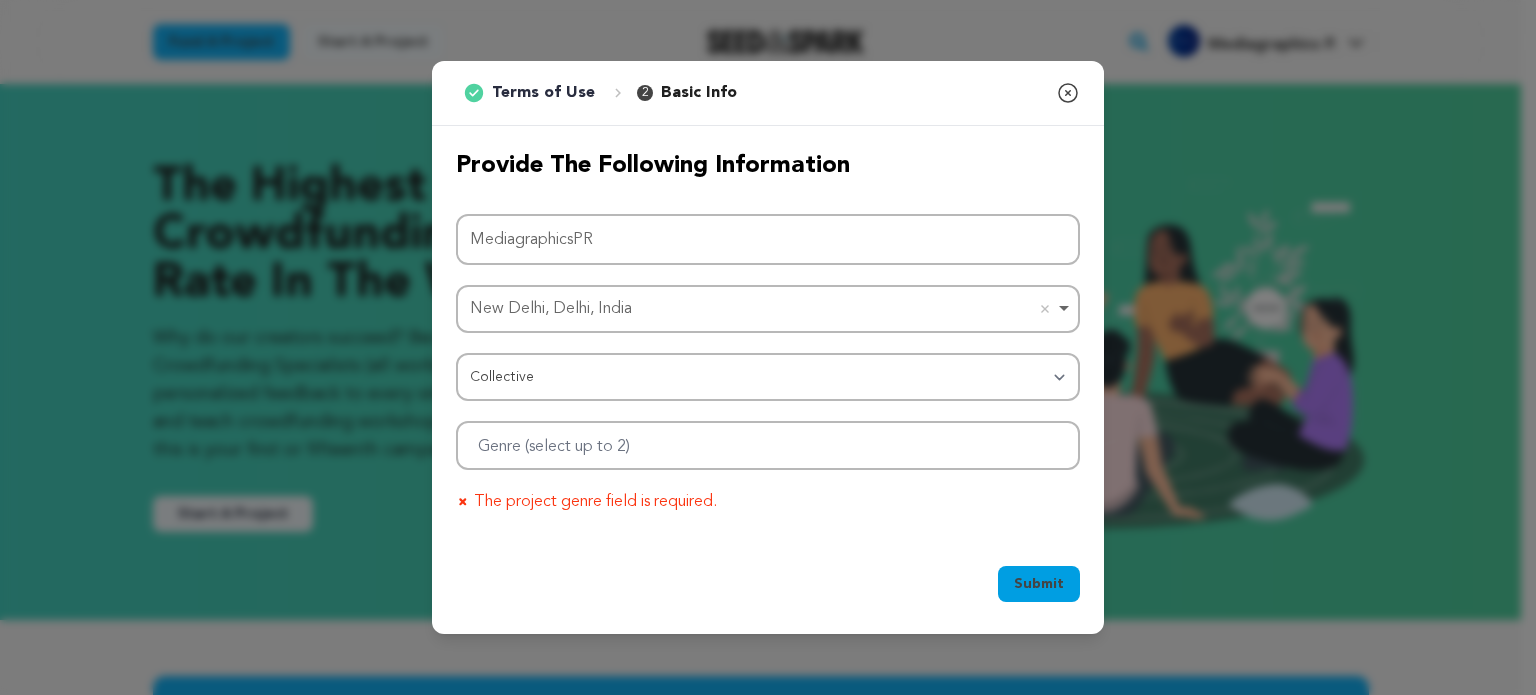 click 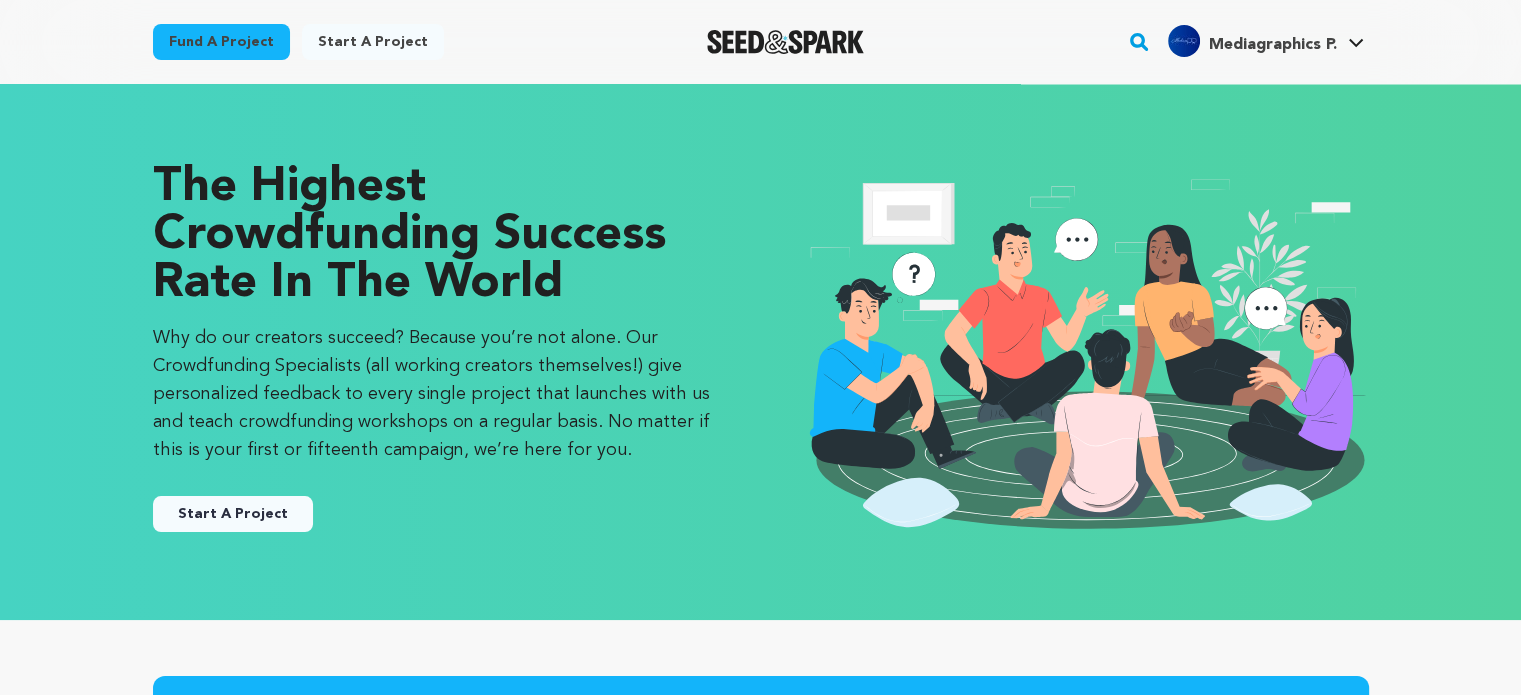 click on "Mediagraphics P." at bounding box center [1272, 45] 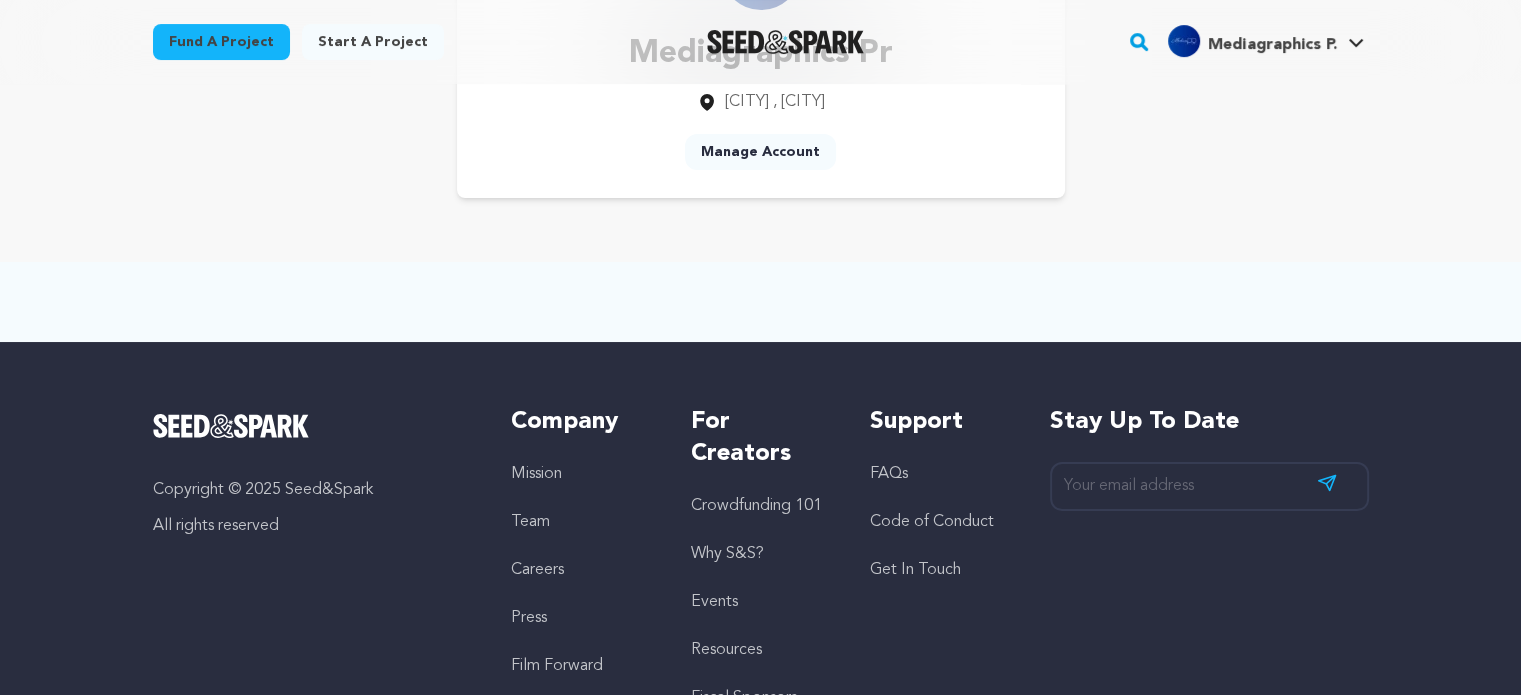 scroll, scrollTop: 300, scrollLeft: 0, axis: vertical 